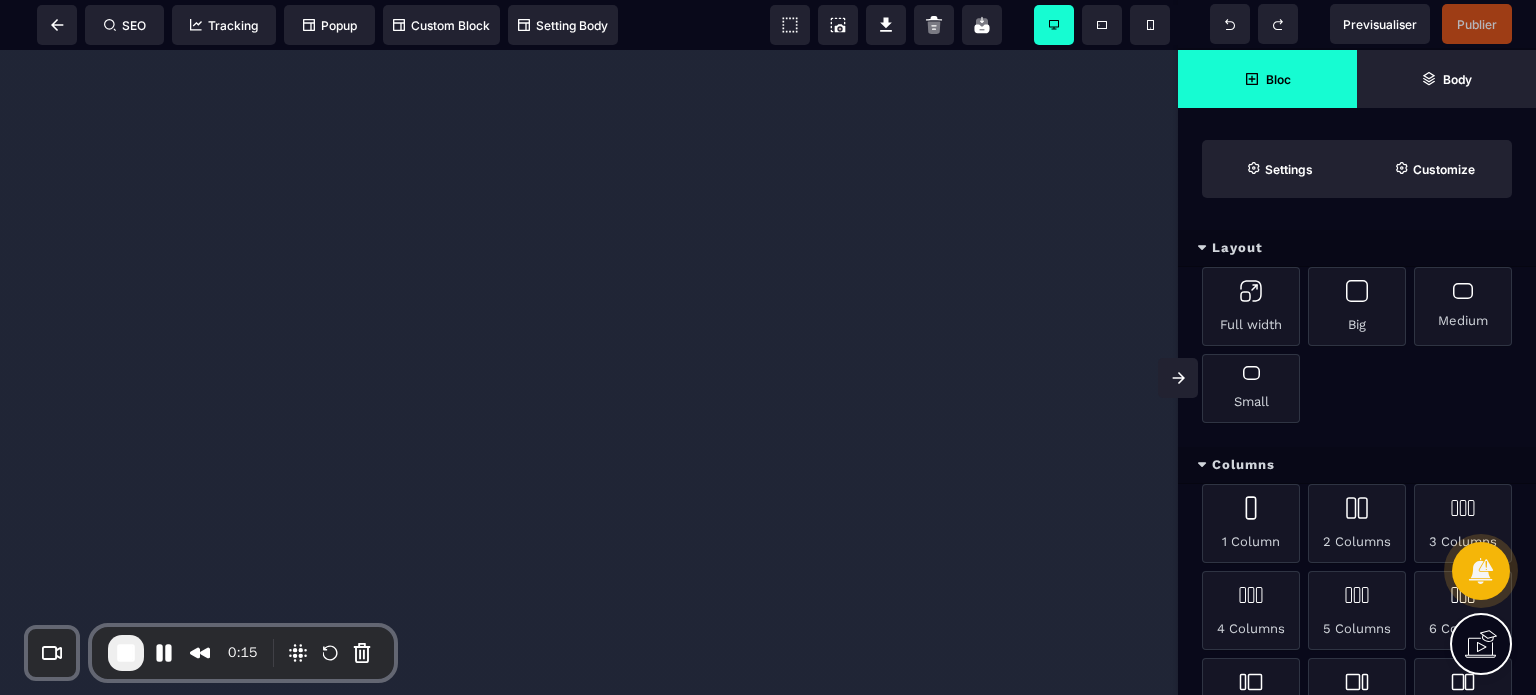 scroll, scrollTop: 0, scrollLeft: 0, axis: both 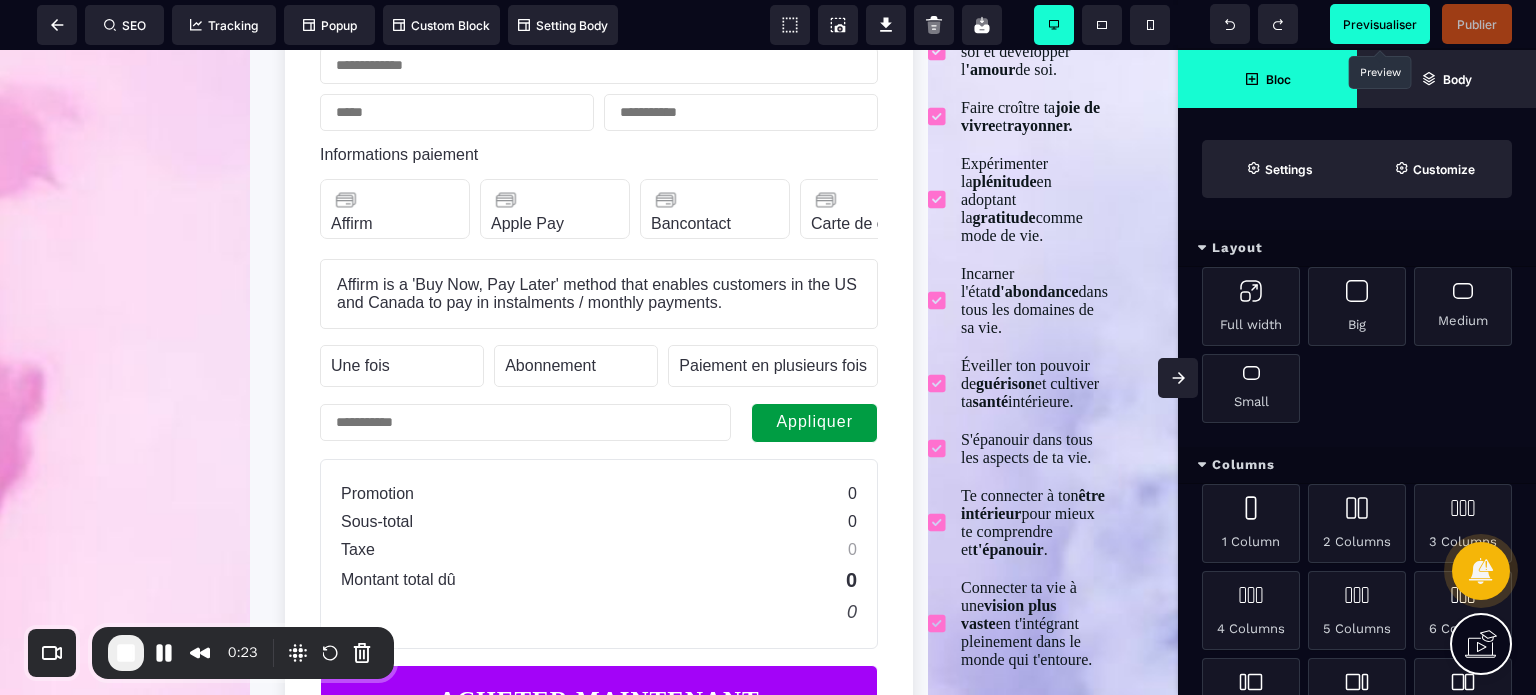 click on "Previsualiser" at bounding box center (1380, 24) 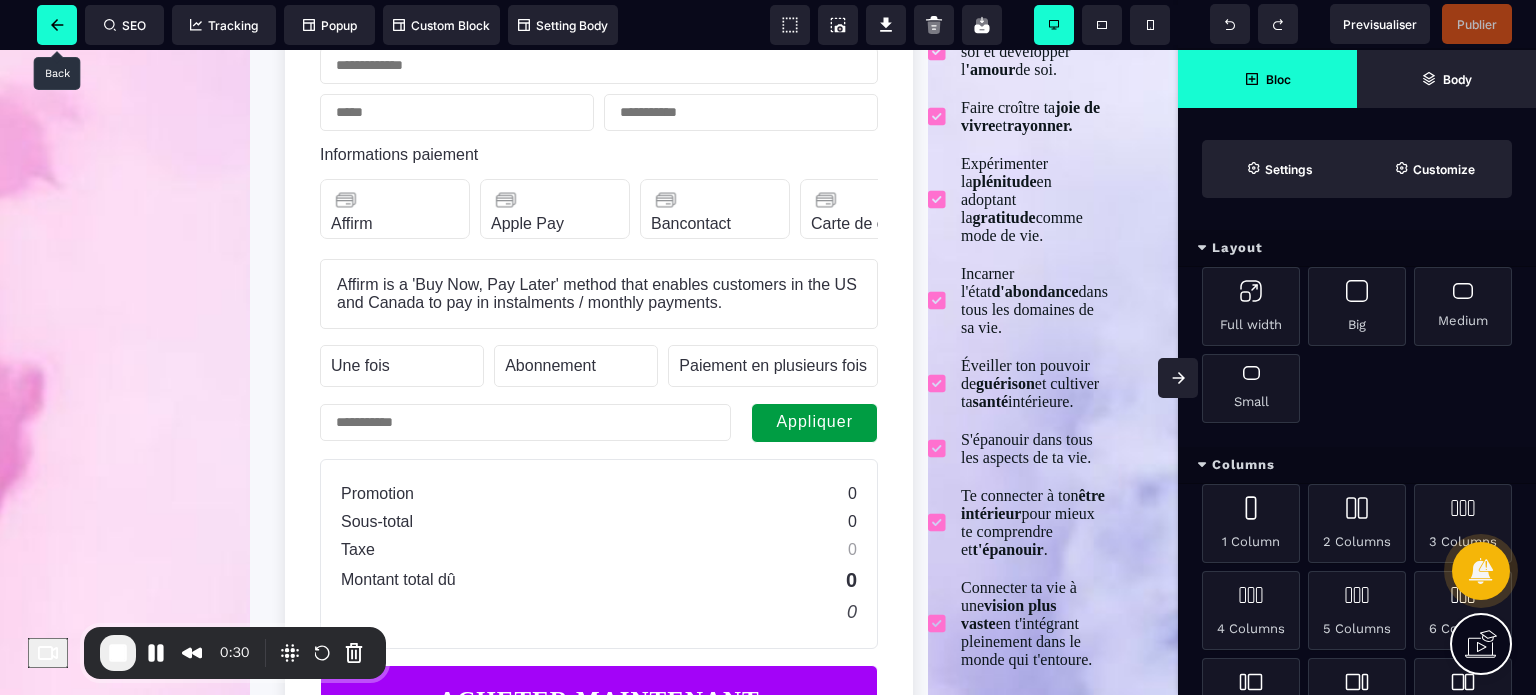click at bounding box center (57, 25) 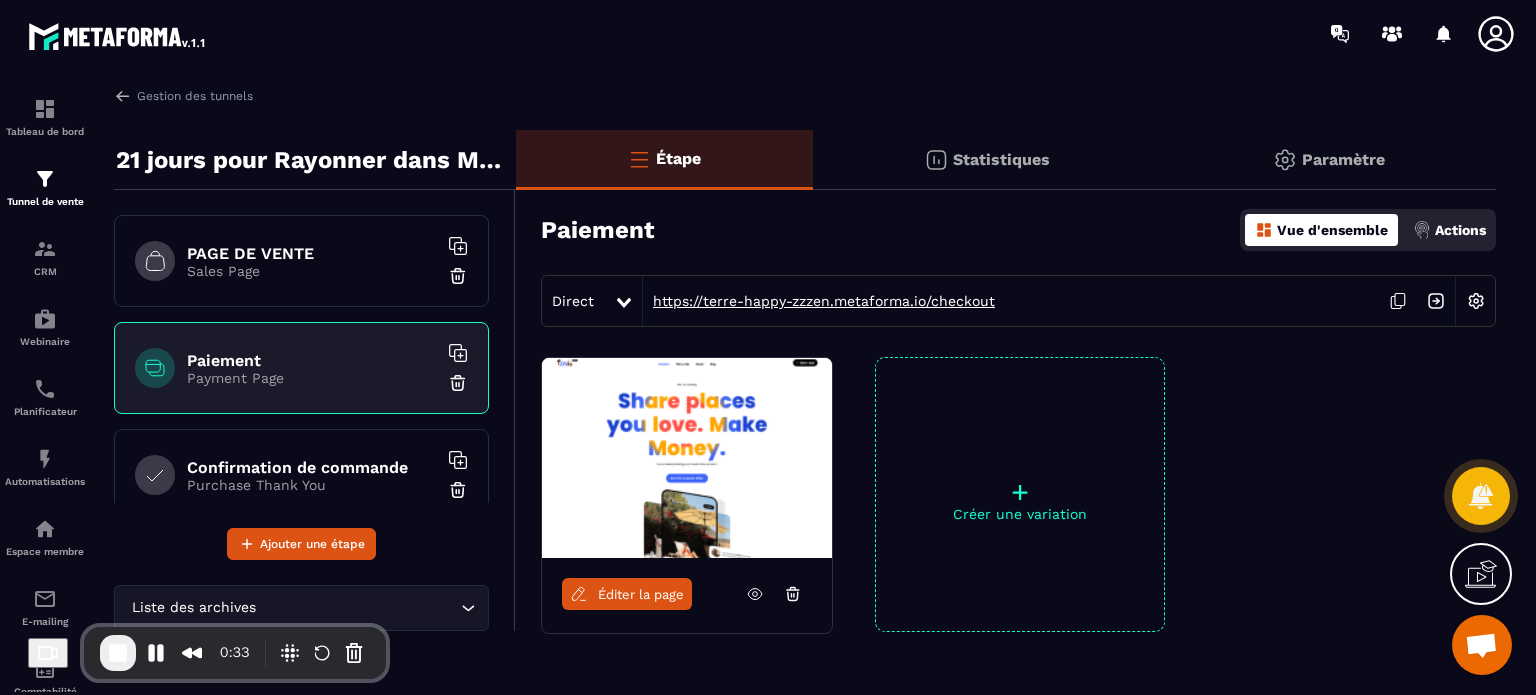 click on "https://terre-happy-zzzen.metaforma.io/checkout" at bounding box center [819, 301] 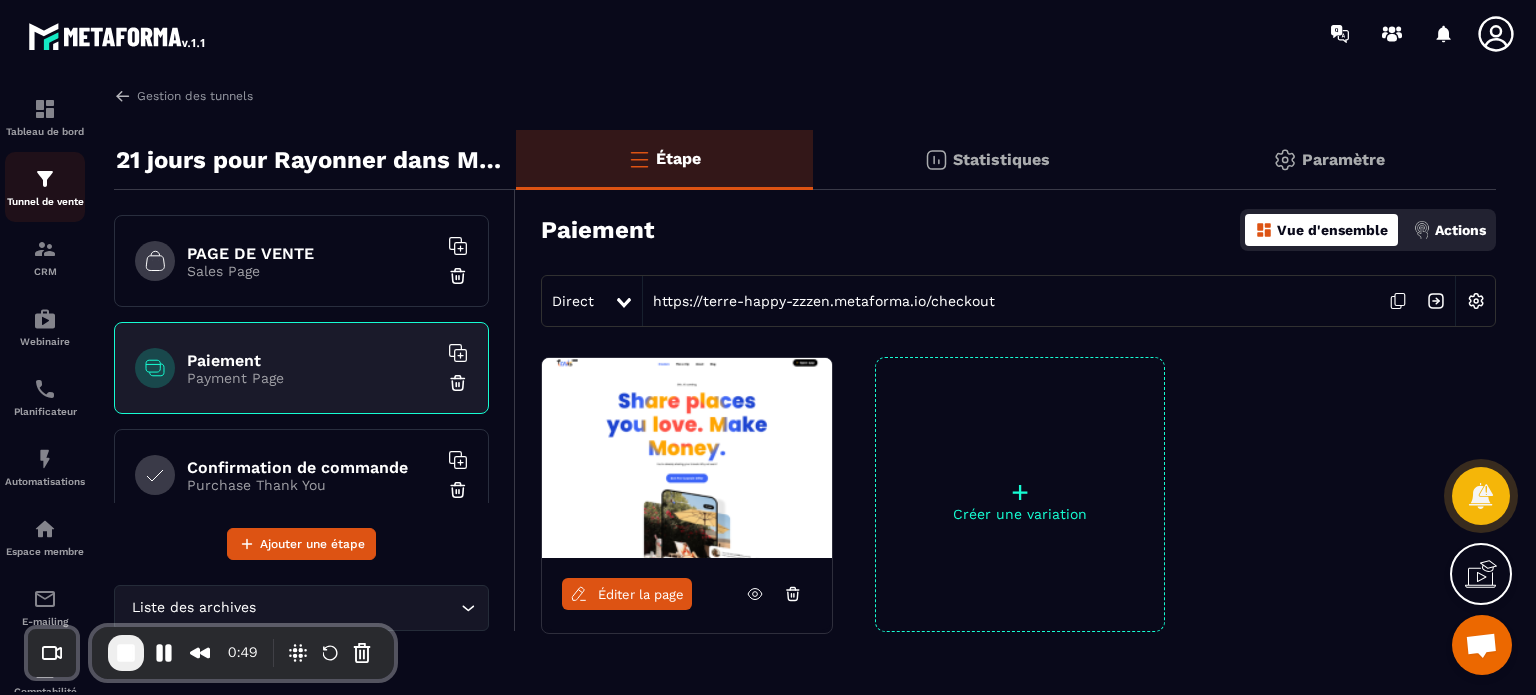 click at bounding box center [45, 179] 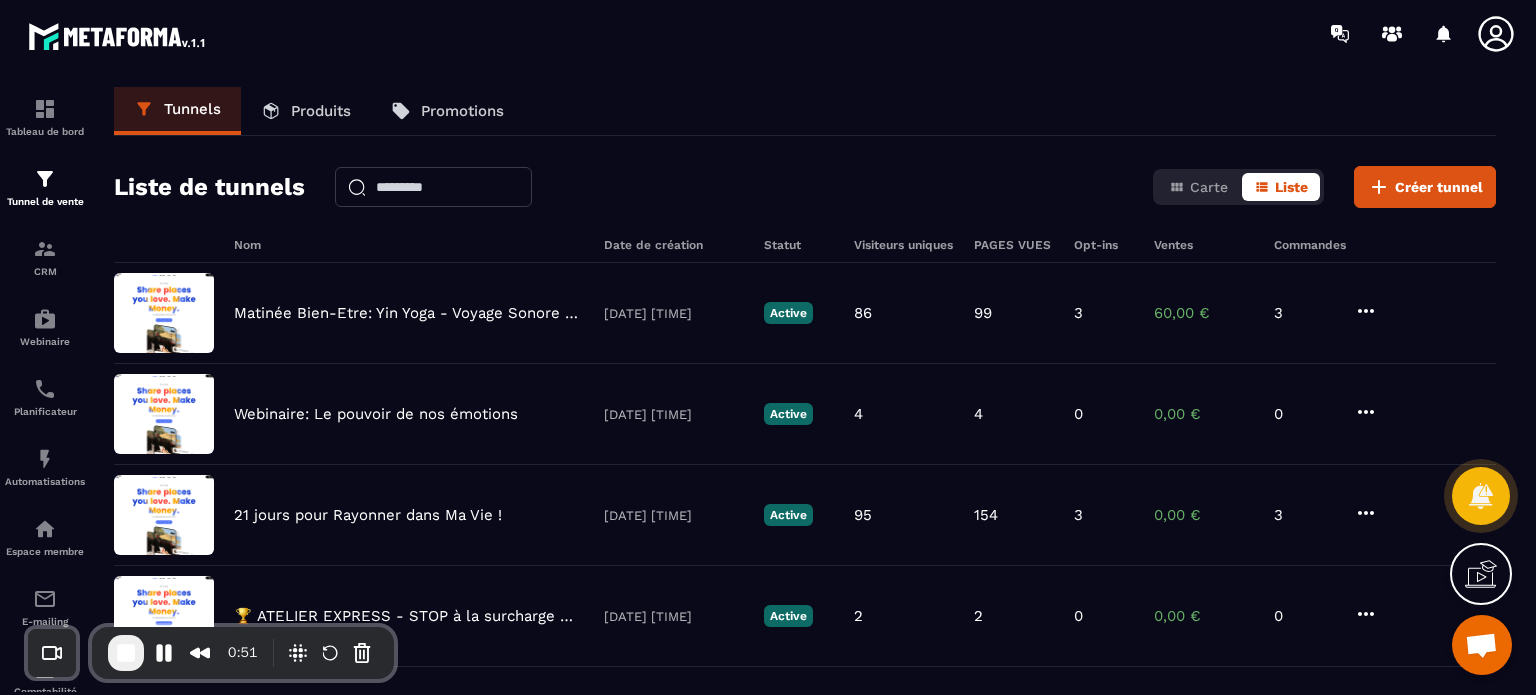click on "Produits" at bounding box center [321, 111] 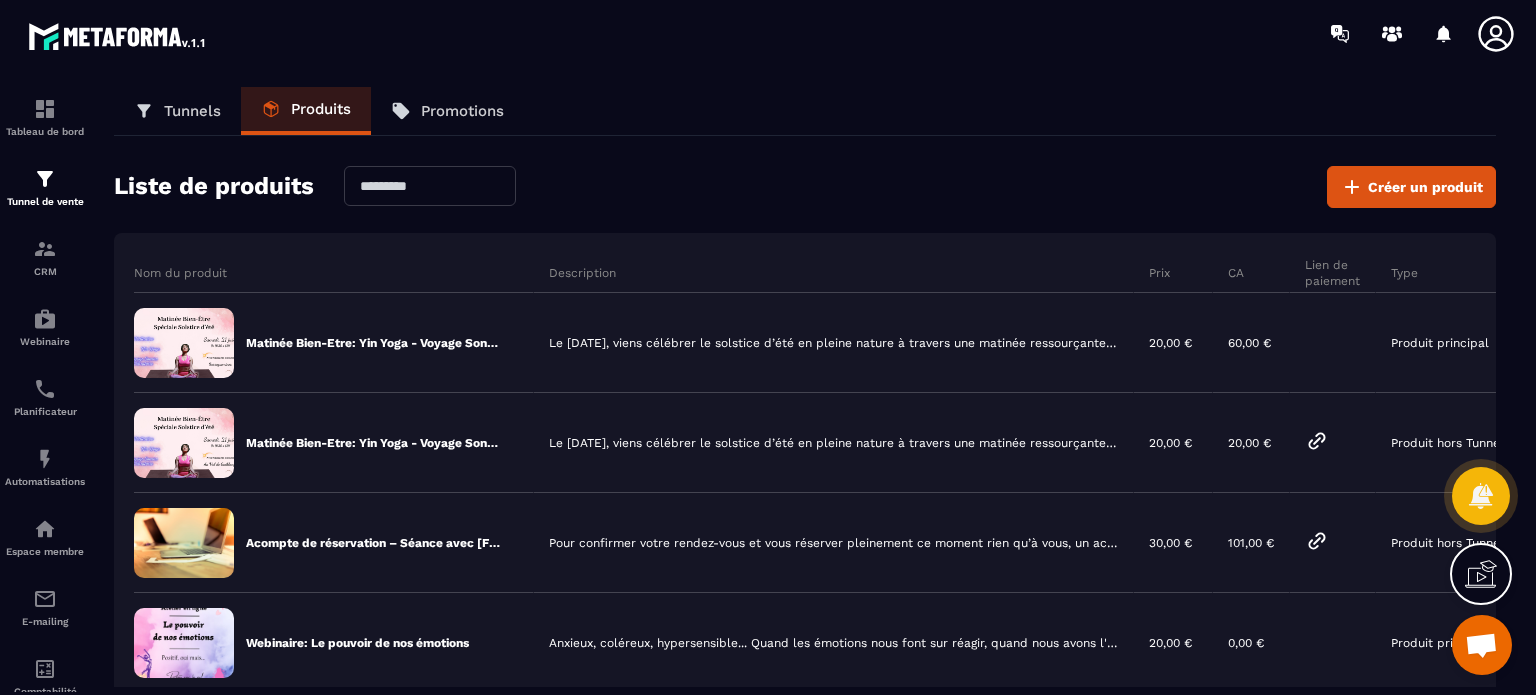 click at bounding box center [45, 387] 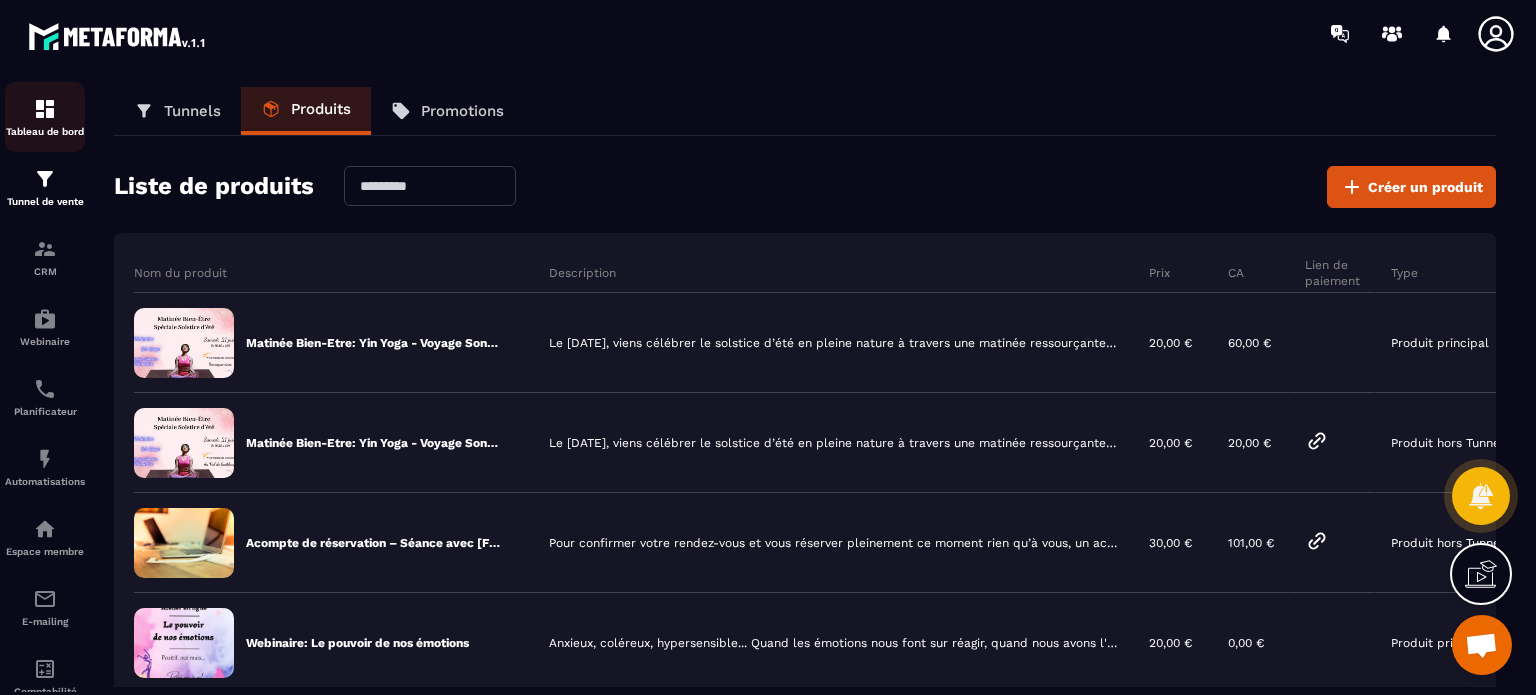 click on "Tableau de bord" at bounding box center [45, 117] 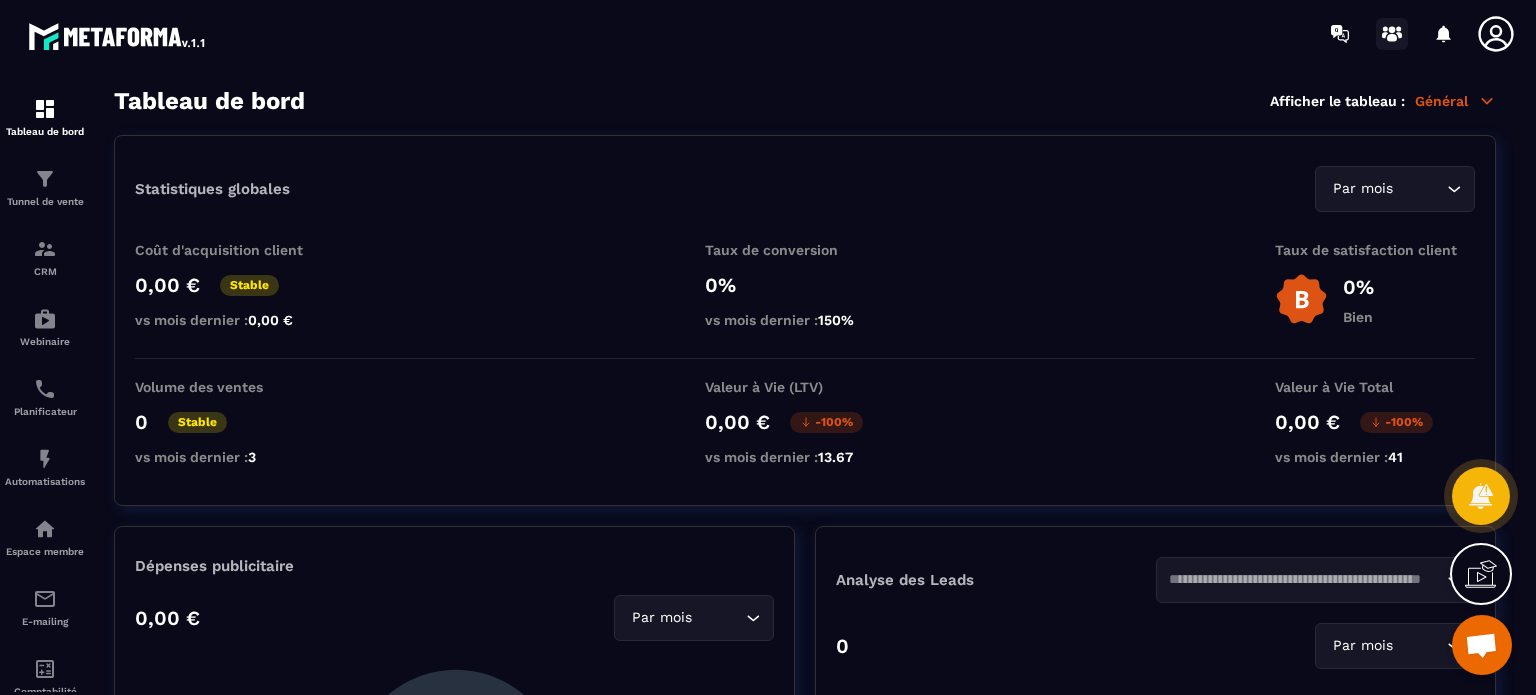 click 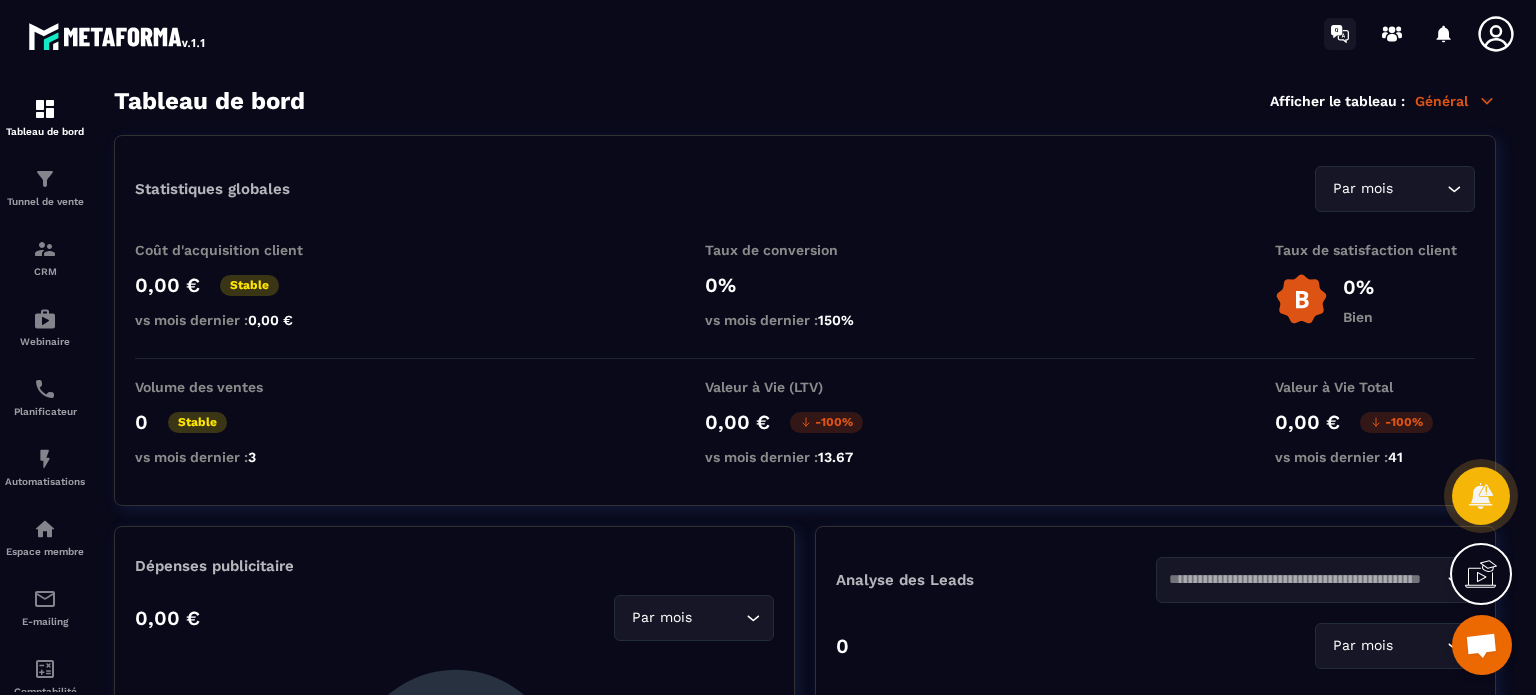 click 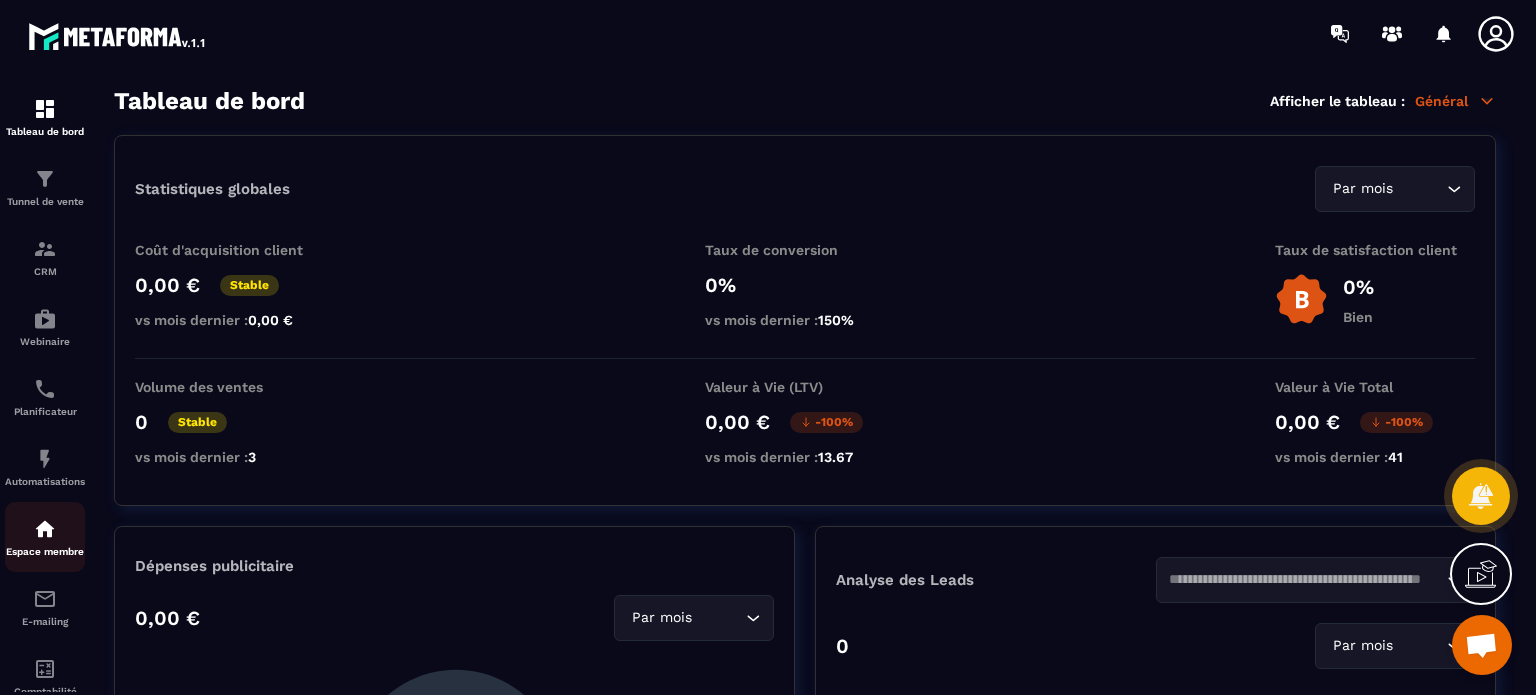 click on "Espace membre" at bounding box center (45, 537) 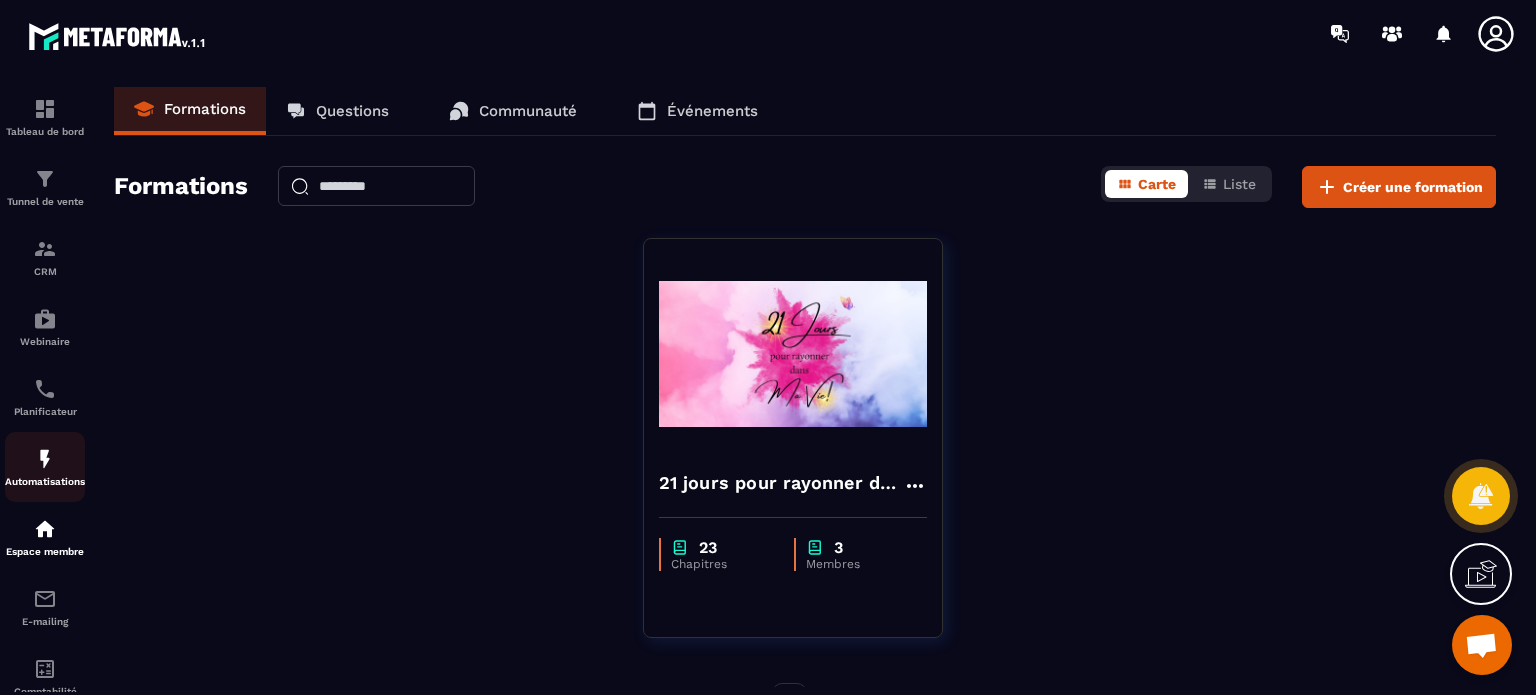 click on "Automatisations" at bounding box center (45, 467) 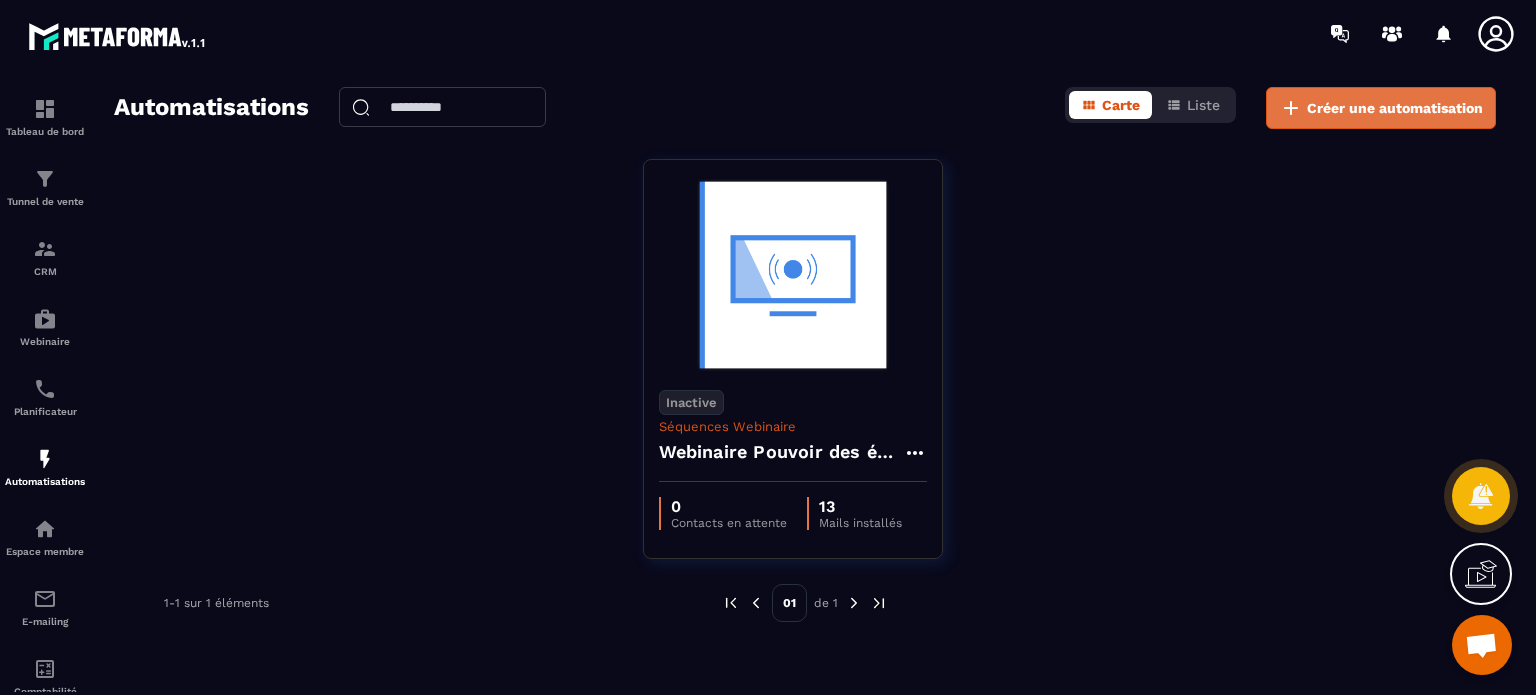 click on "Créer une automatisation" at bounding box center (1395, 108) 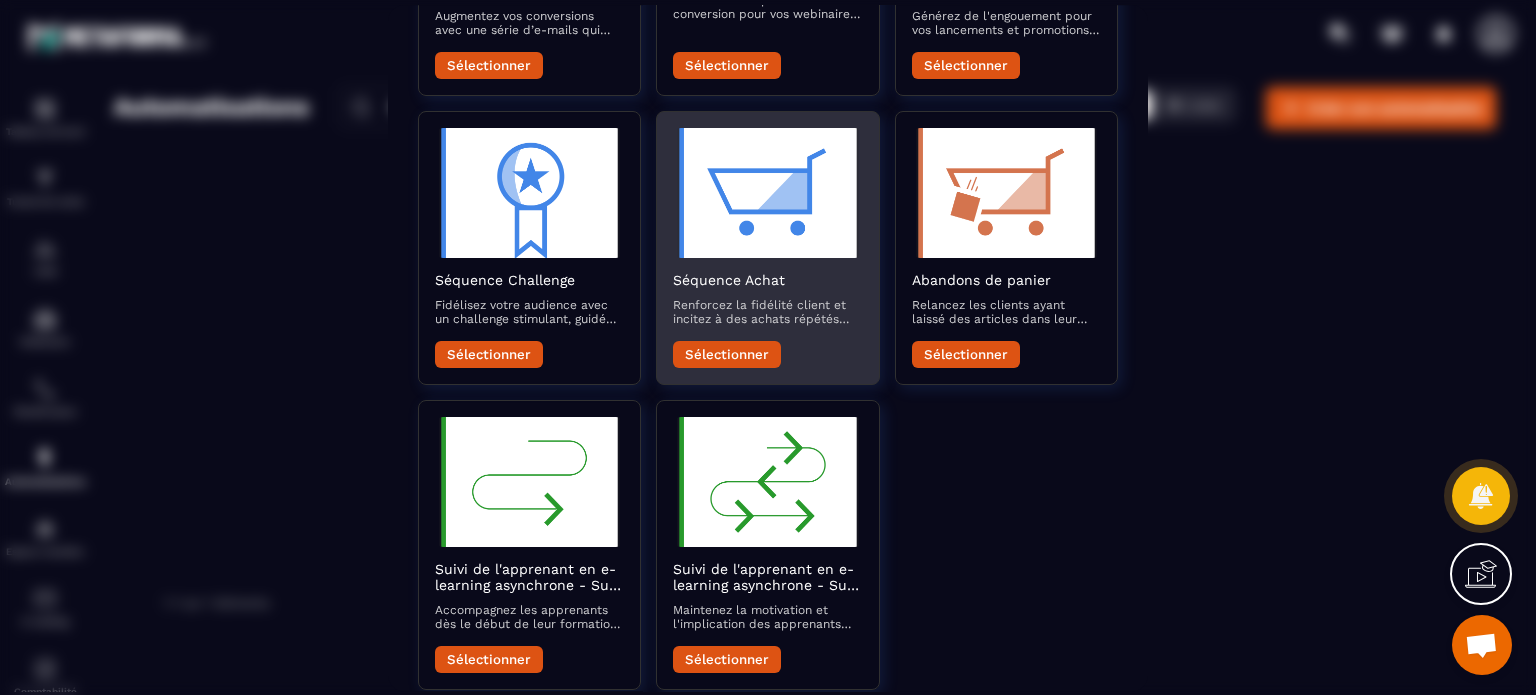 scroll, scrollTop: 672, scrollLeft: 0, axis: vertical 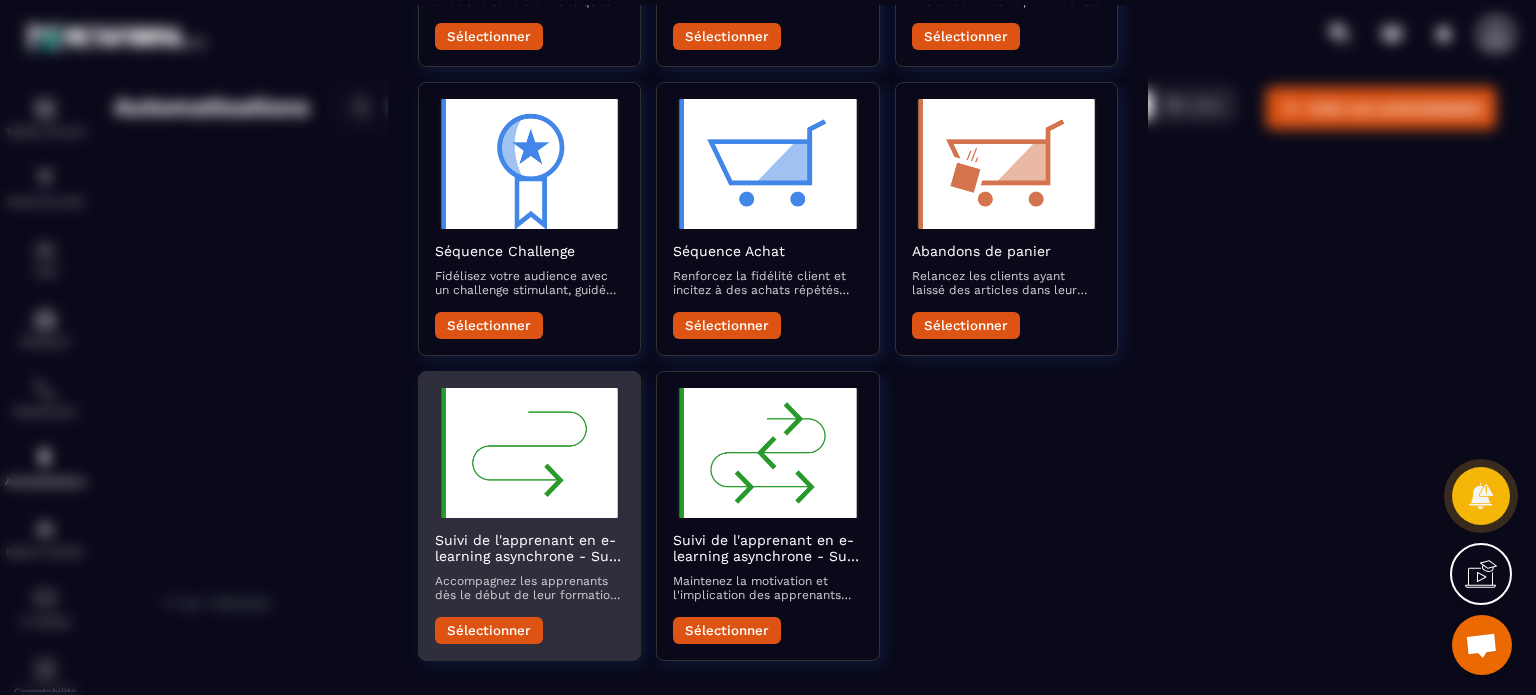 click on "Sélectionner" at bounding box center (489, 630) 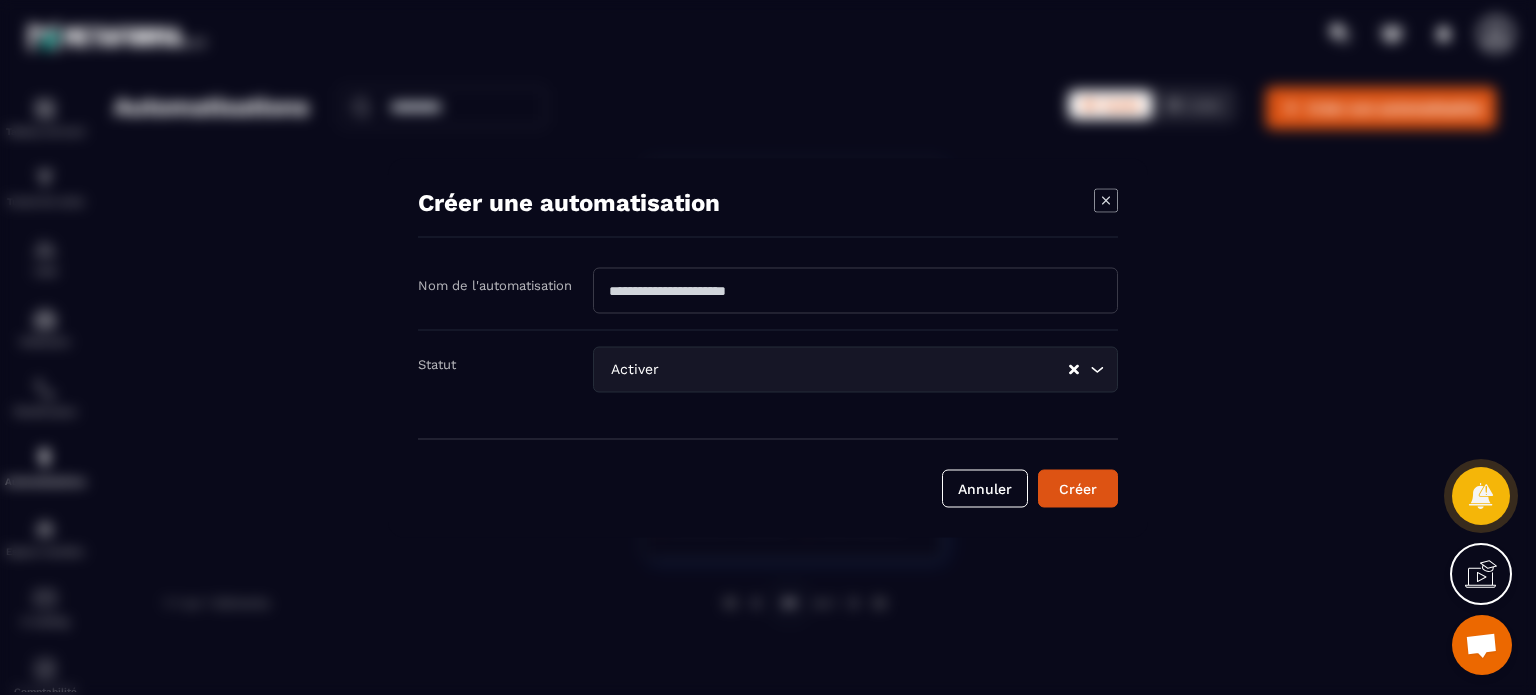 click at bounding box center [855, 290] 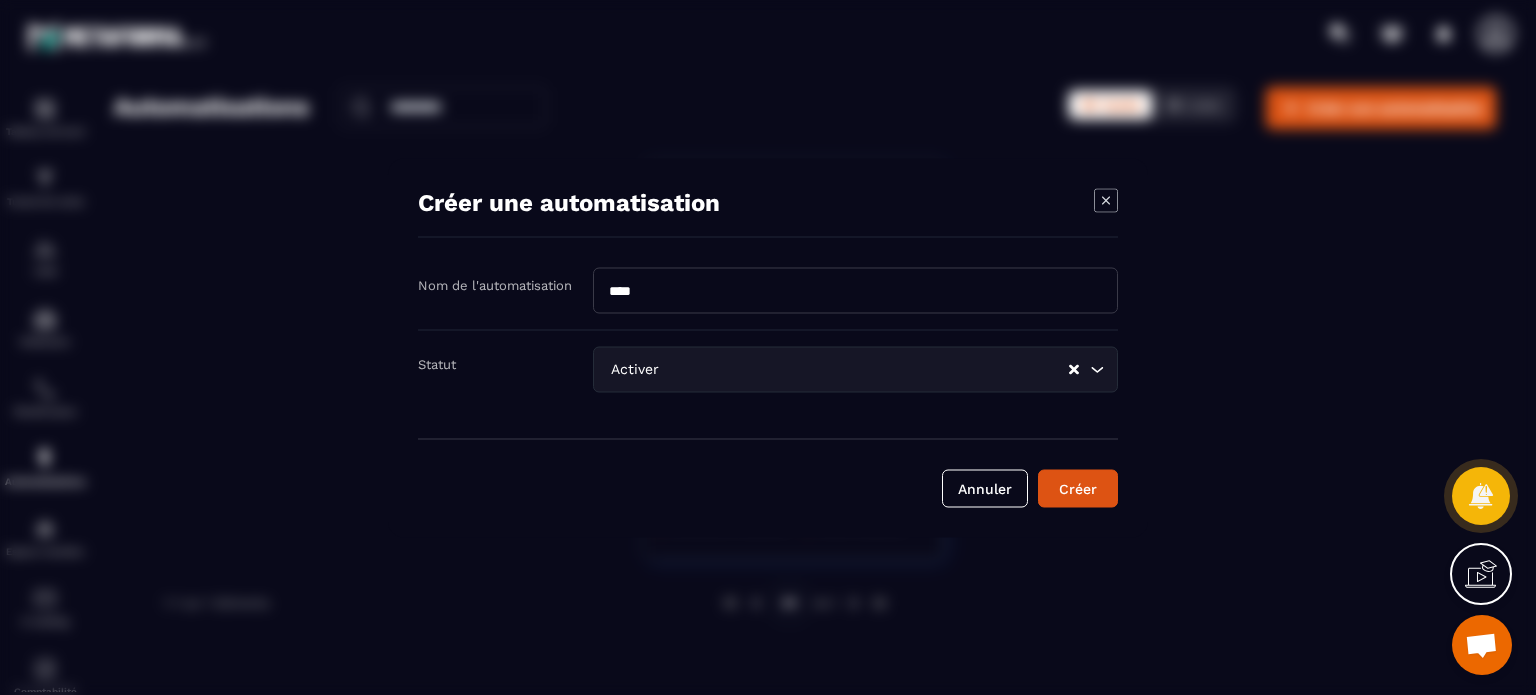type on "****" 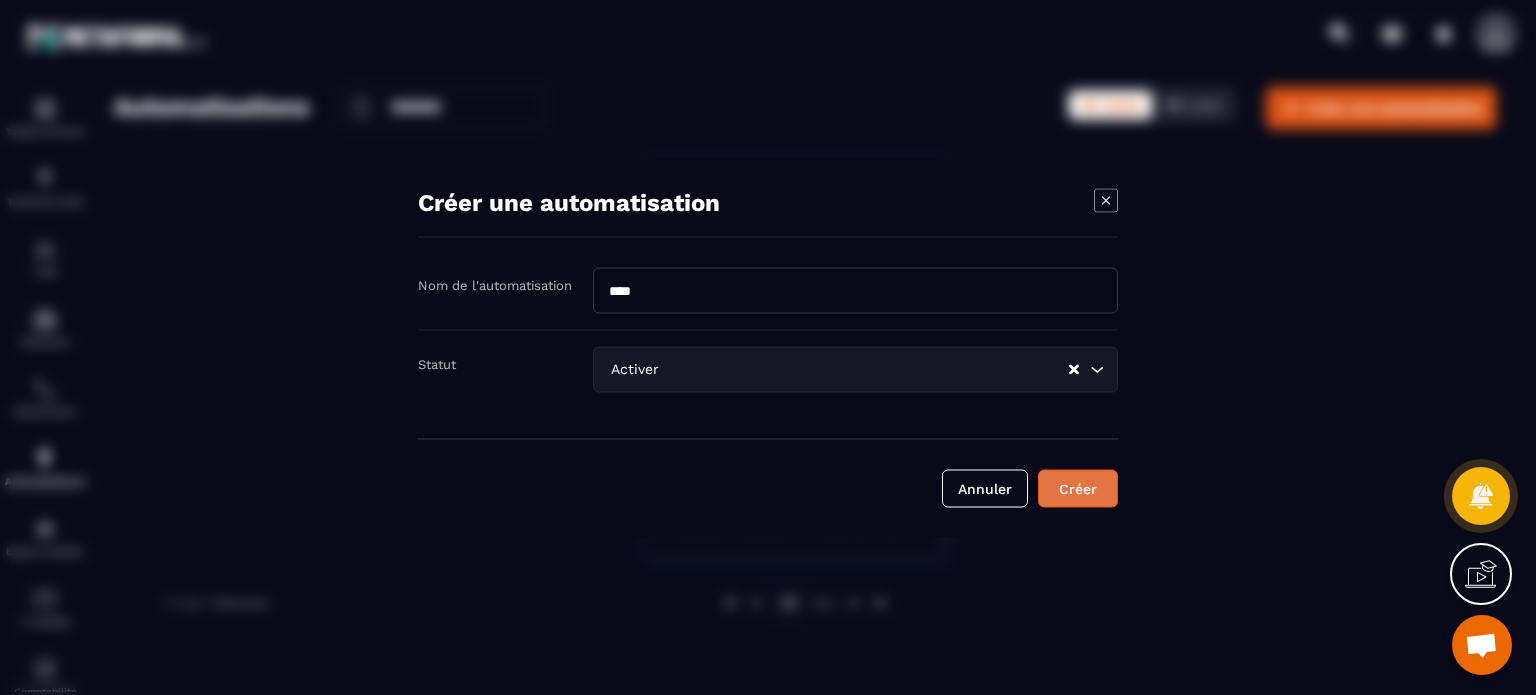 click on "Créer" at bounding box center [1078, 488] 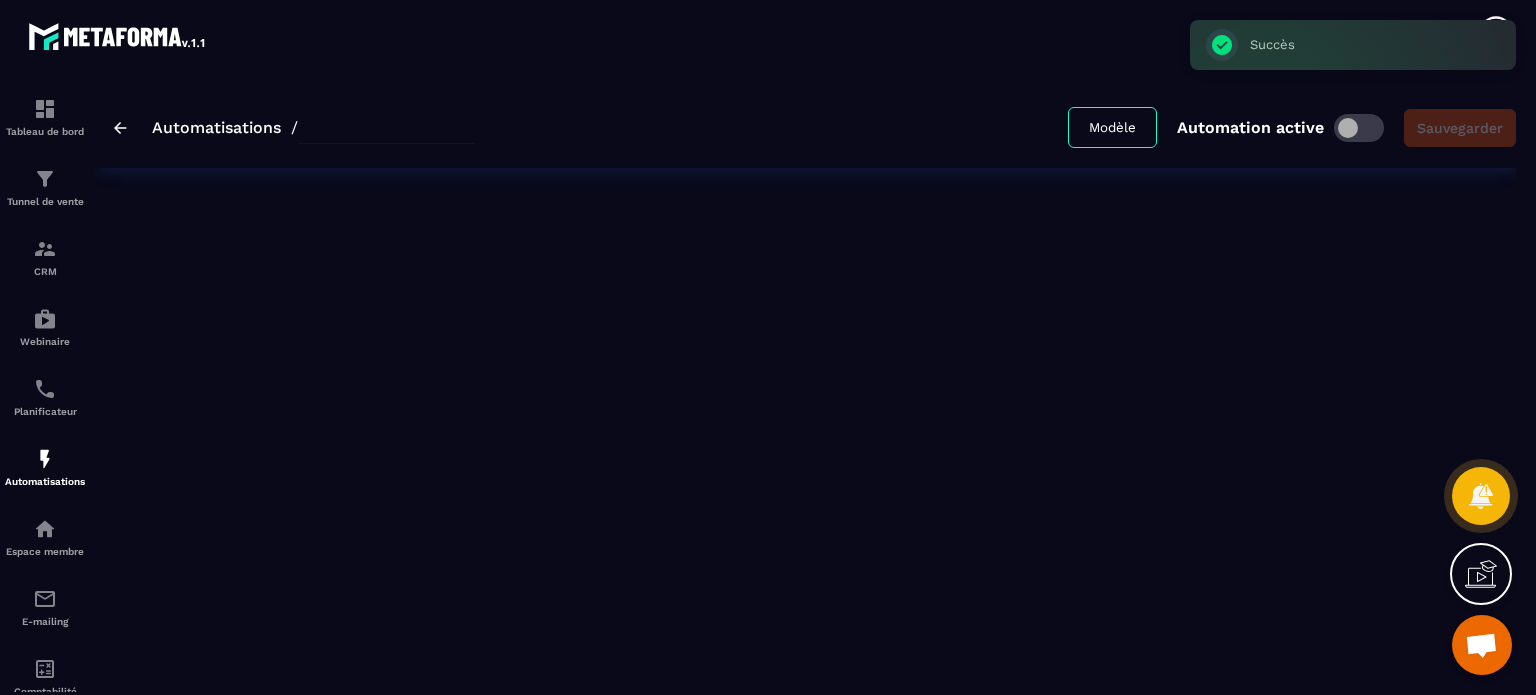 type on "****" 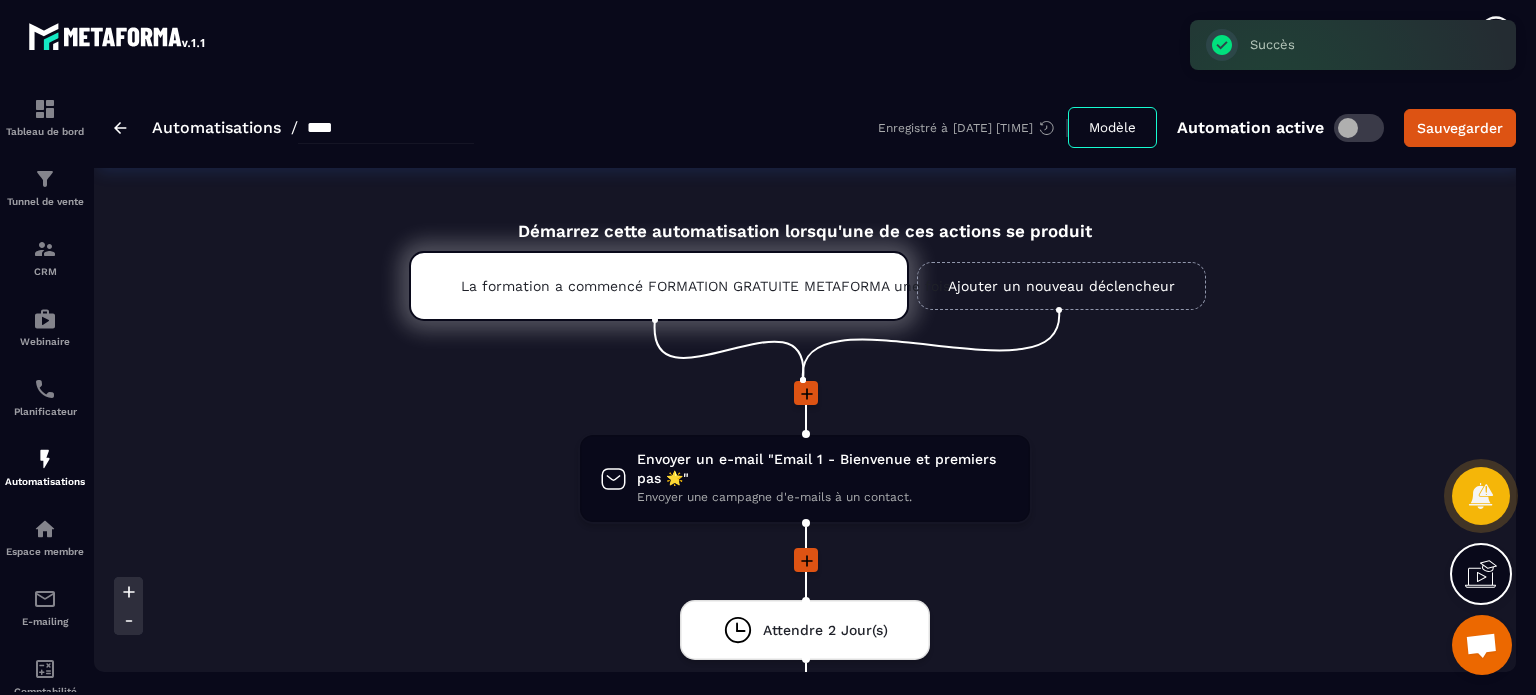 click on "Envoyer un e-mail "Email 1 - Bienvenue et premiers pas 🌟" Envoyer une campagne d'e-mails à un contact. drag-arrow Attendre [NUMBER] Jour(s) drag-arrow Envoyer un e-mail "Email 2 - Boost de motivation et planification 🎯" Envoyer une campagne d'e-mails à un contact. drag-arrow Attendre [NUMBER] Jour(s) drag-arrow Envoyer un e-mail "Email 3 - État d’avancement et encouragement 💪" Envoyer une campagne d'e-mails à un contact. drag-arrow Terminer cette automatisation C'est ici que cette automatisation se terminera. drag-arrow" at bounding box center (805, 839) 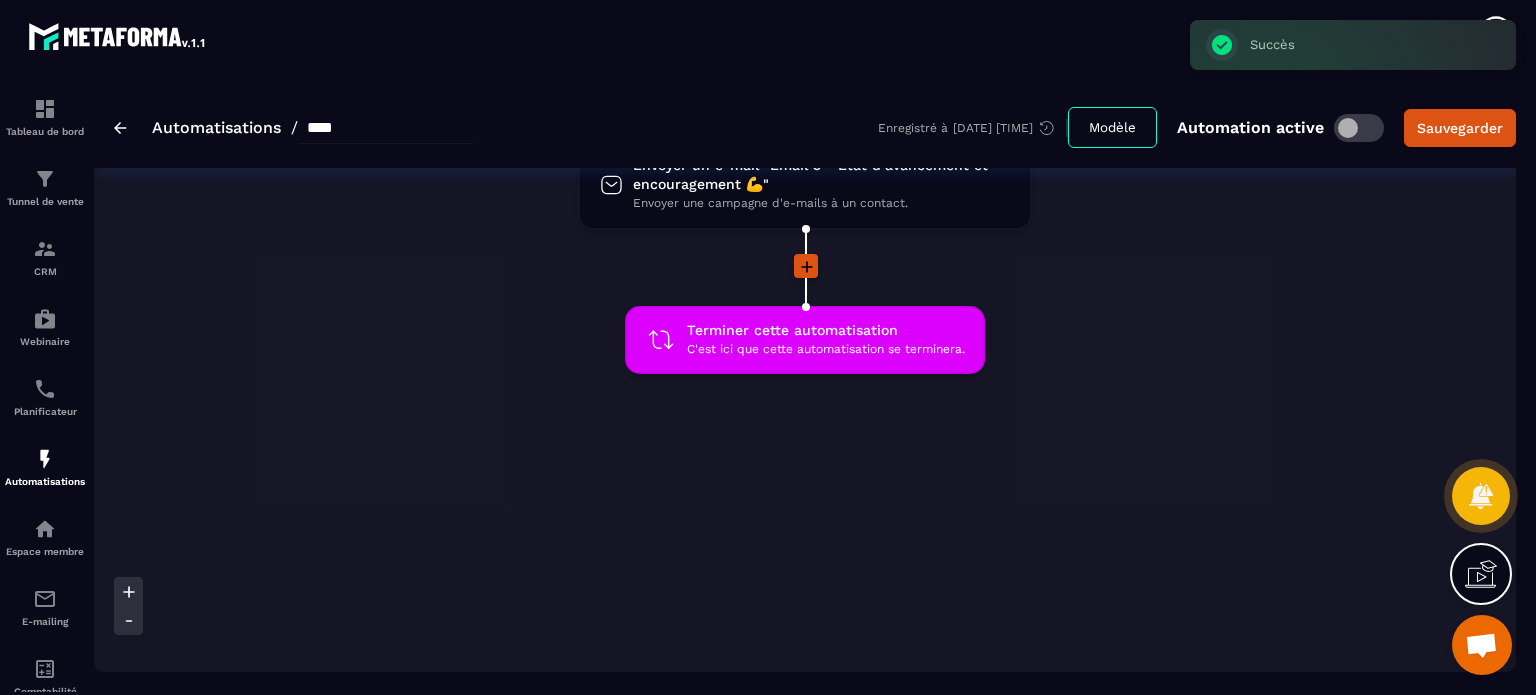scroll, scrollTop: 800, scrollLeft: 0, axis: vertical 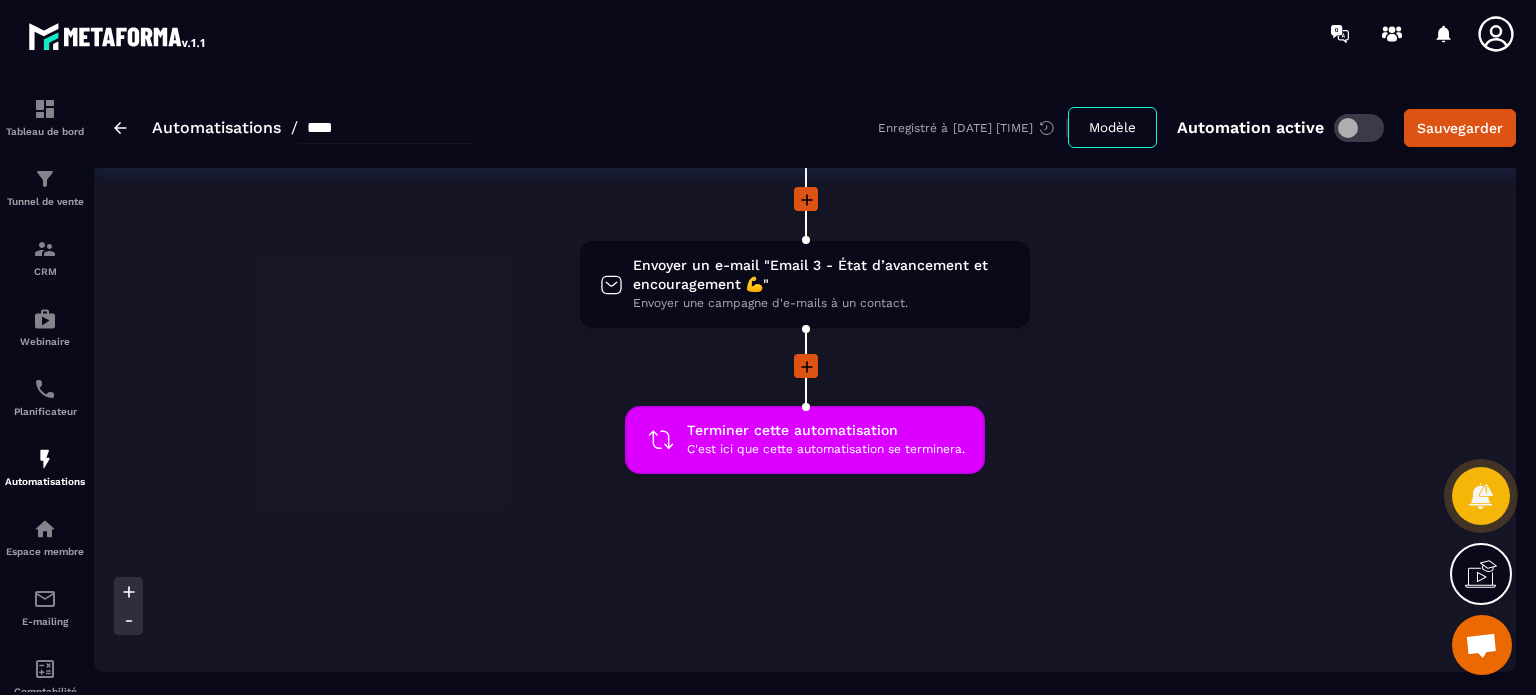 click 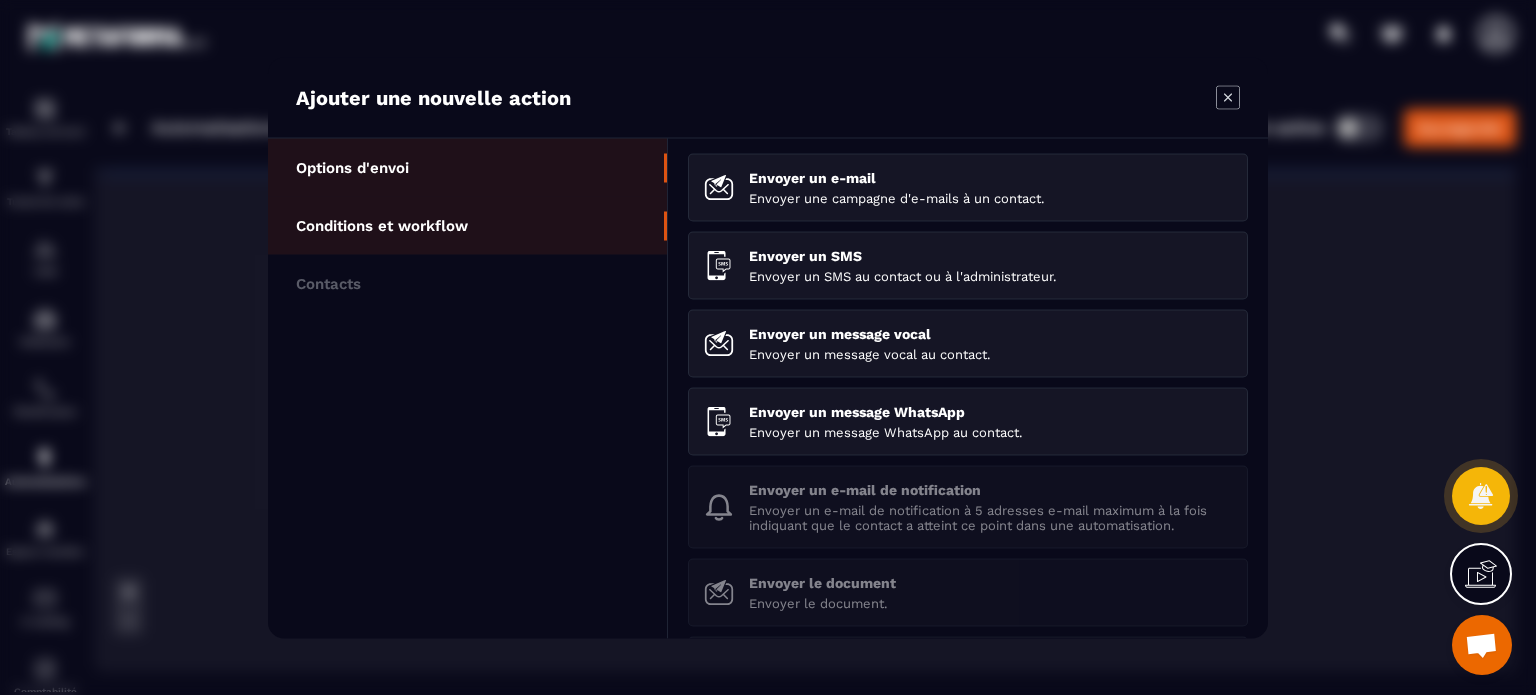 click on "Conditions et workflow" 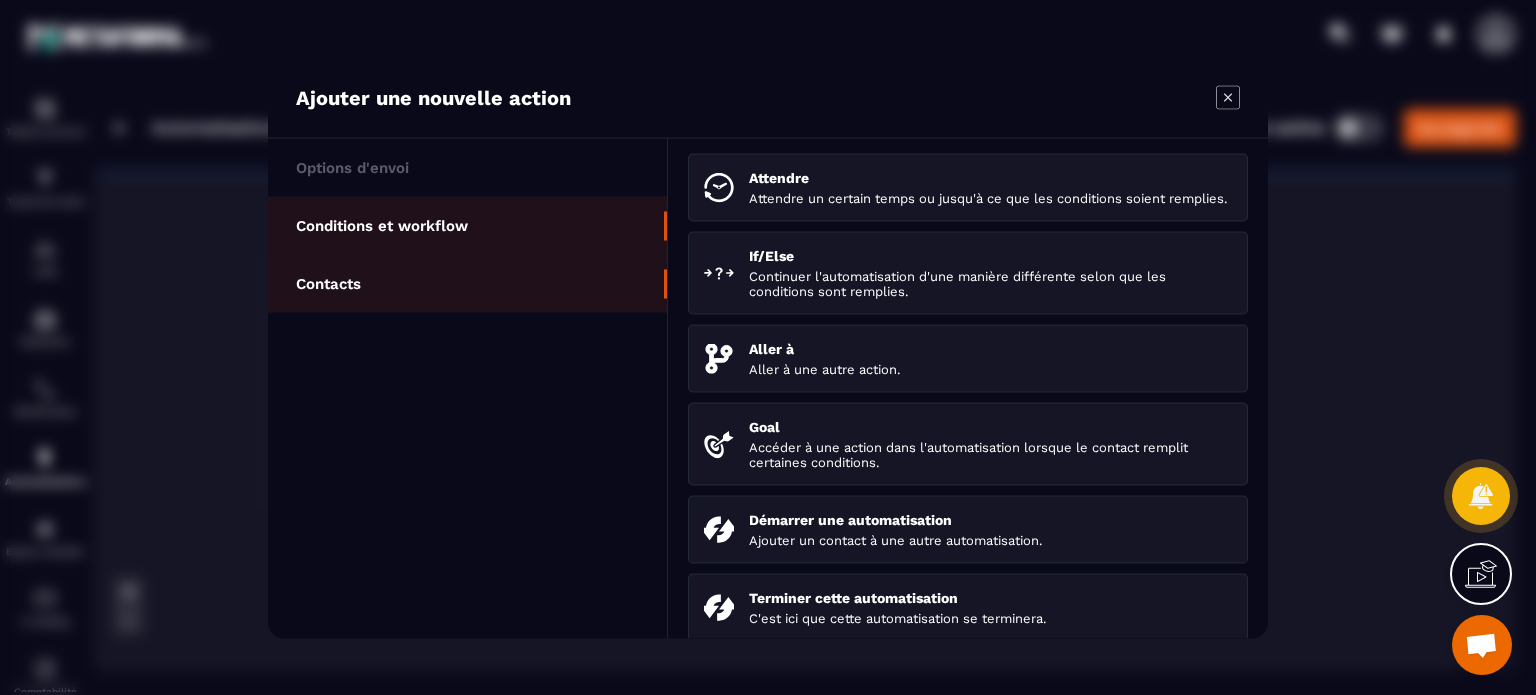 click on "Contacts" 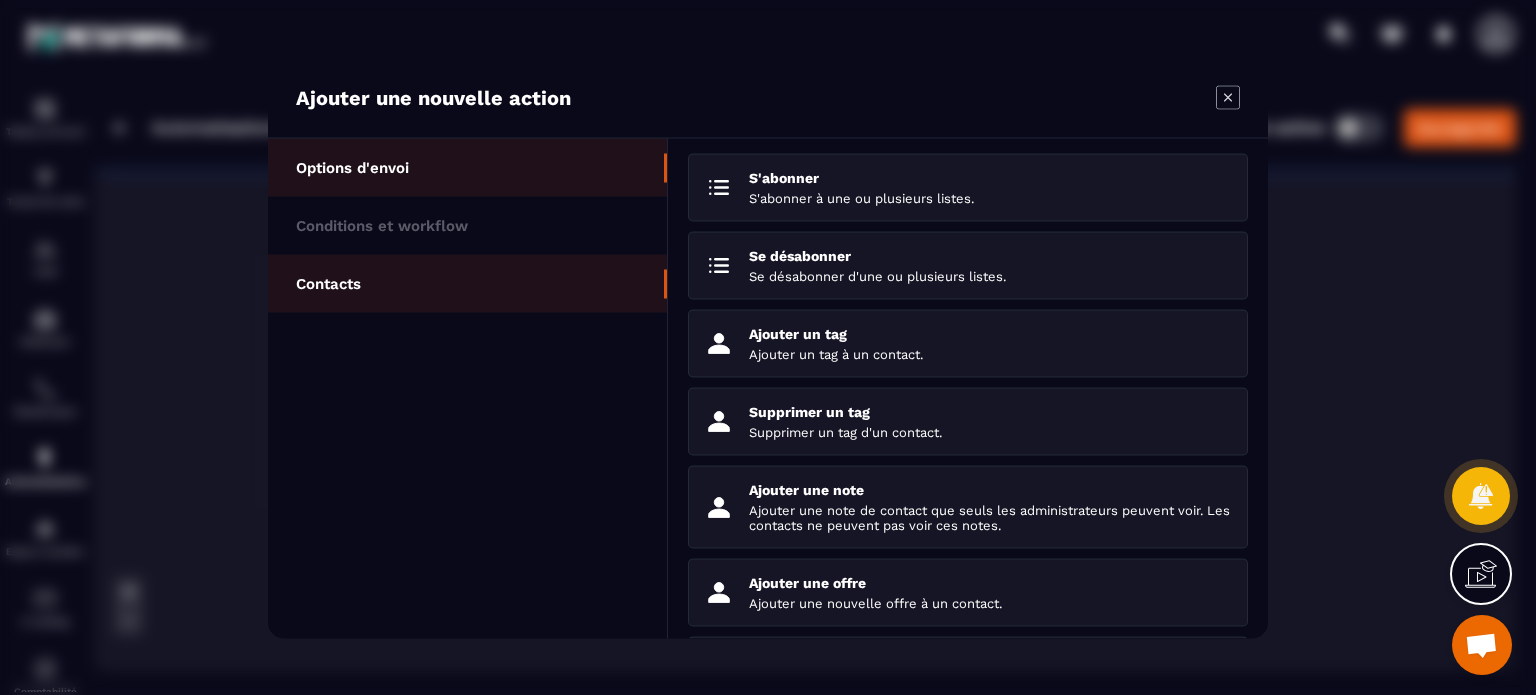 click on "Options d'envoi" 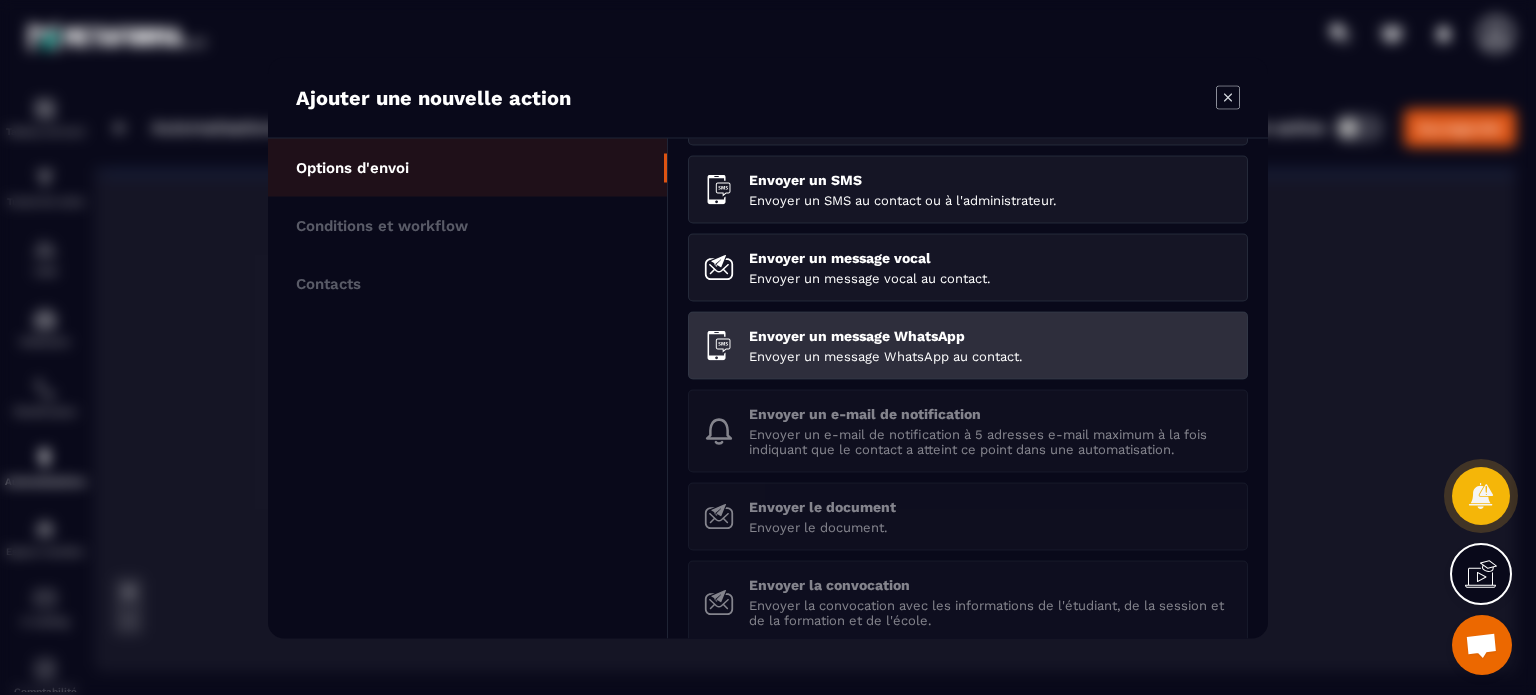 scroll, scrollTop: 0, scrollLeft: 0, axis: both 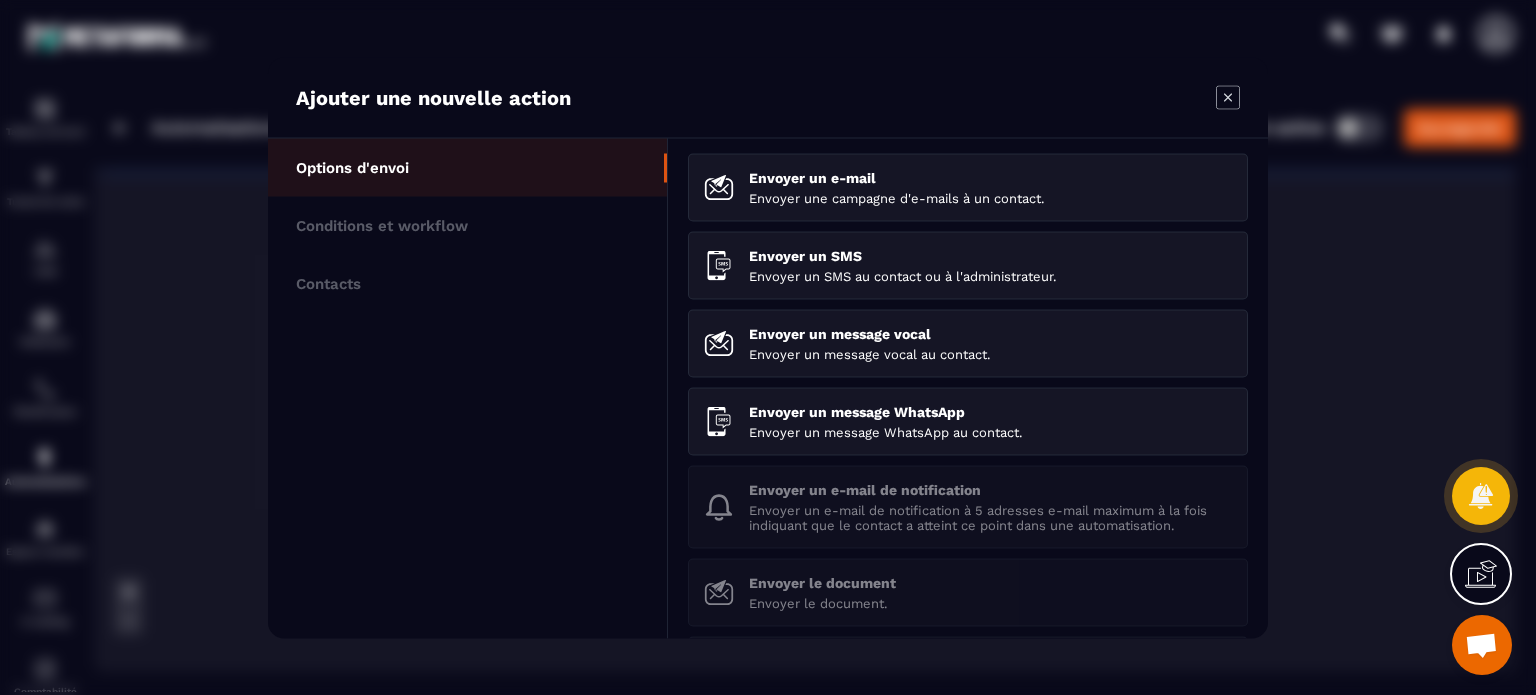 click 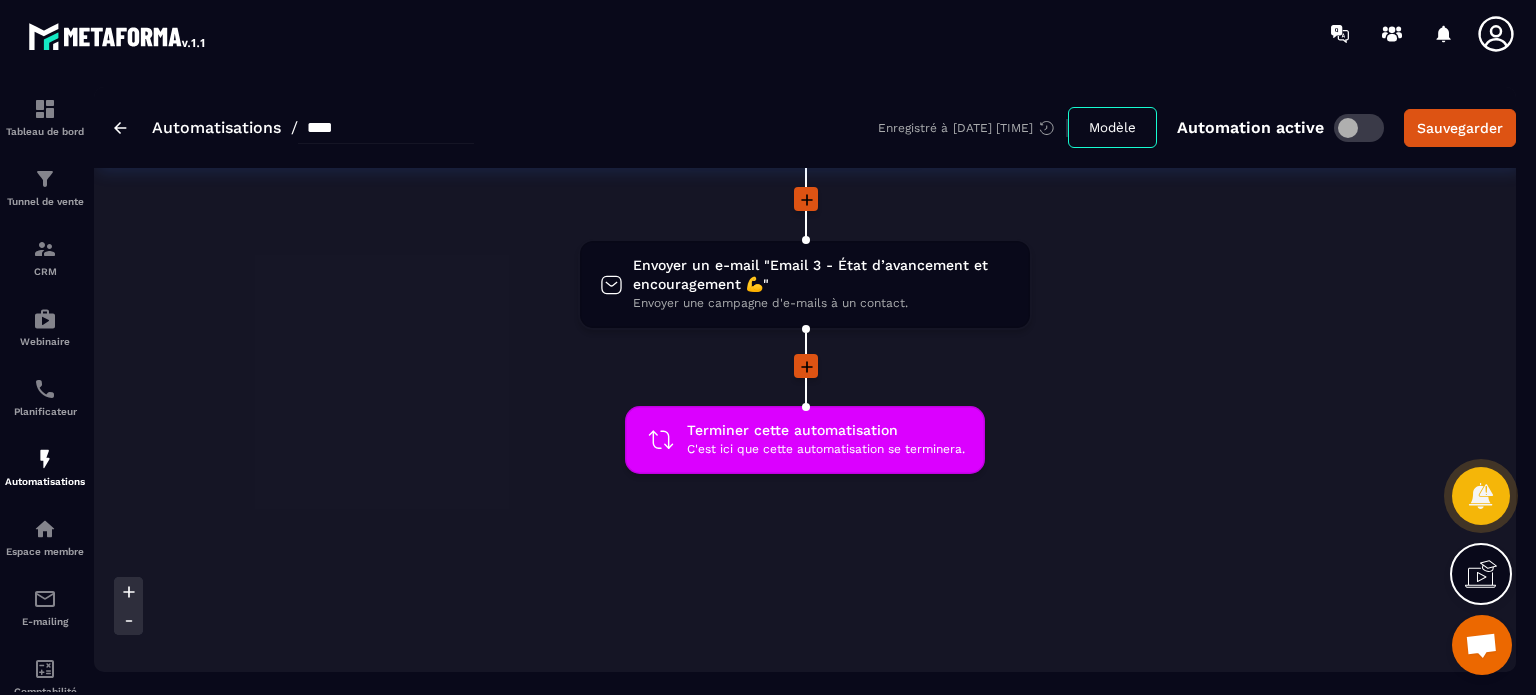 click on "Envoyer un e-mail "Email 1 - Bienvenue et premiers pas 🌟" Envoyer une campagne d'e-mails à un contact. drag-arrow Attendre [NUMBER] Jour(s) drag-arrow Envoyer un e-mail "Email 2 - Boost de motivation et planification 🎯" Envoyer une campagne d'e-mails à un contact. drag-arrow Attendre [NUMBER] Jour(s) drag-arrow Envoyer un e-mail "Email 3 - État d’avancement et encouragement 💪" Envoyer une campagne d'e-mails à un contact. drag-arrow Terminer cette automatisation C'est ici que cette automatisation se terminera. drag-arrow" at bounding box center (805, 39) 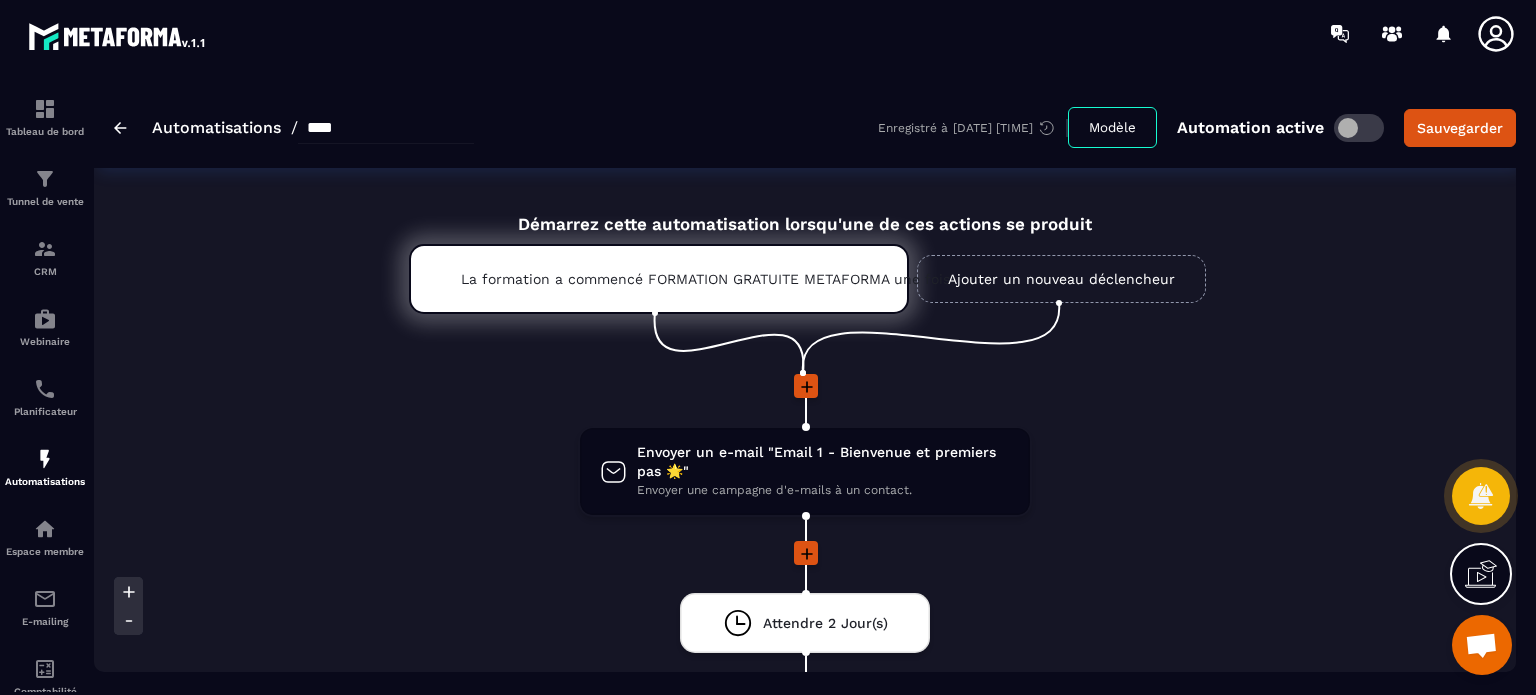 scroll, scrollTop: 0, scrollLeft: 0, axis: both 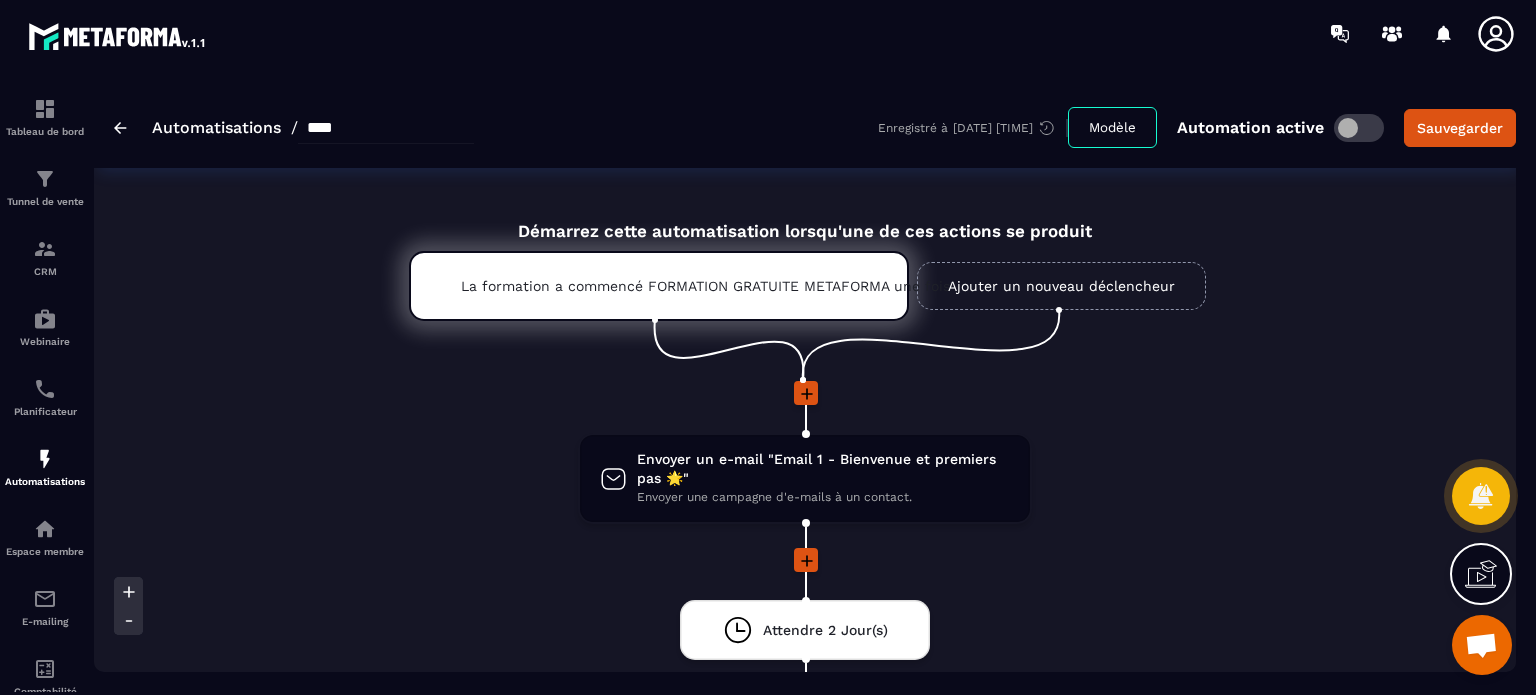 click on "Ajouter un nouveau déclencheur" at bounding box center [1061, 286] 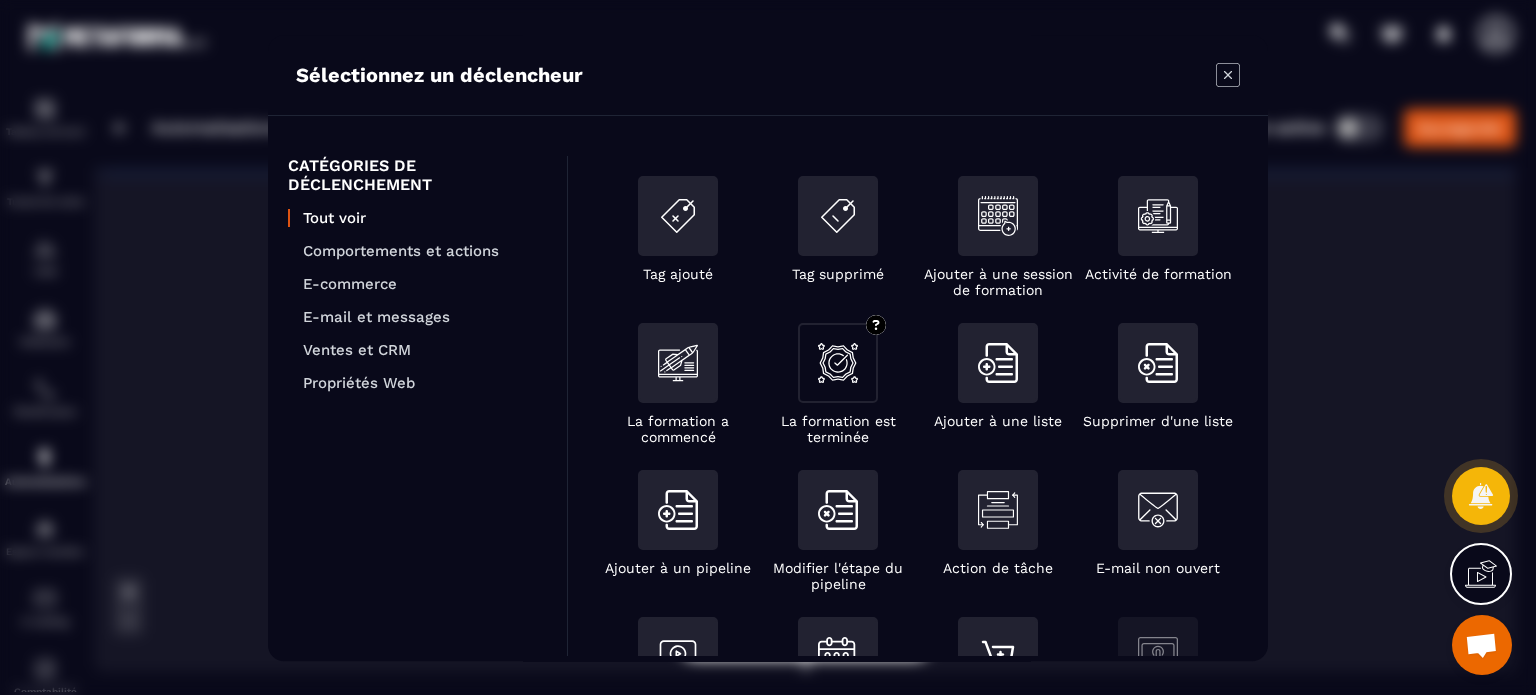 click 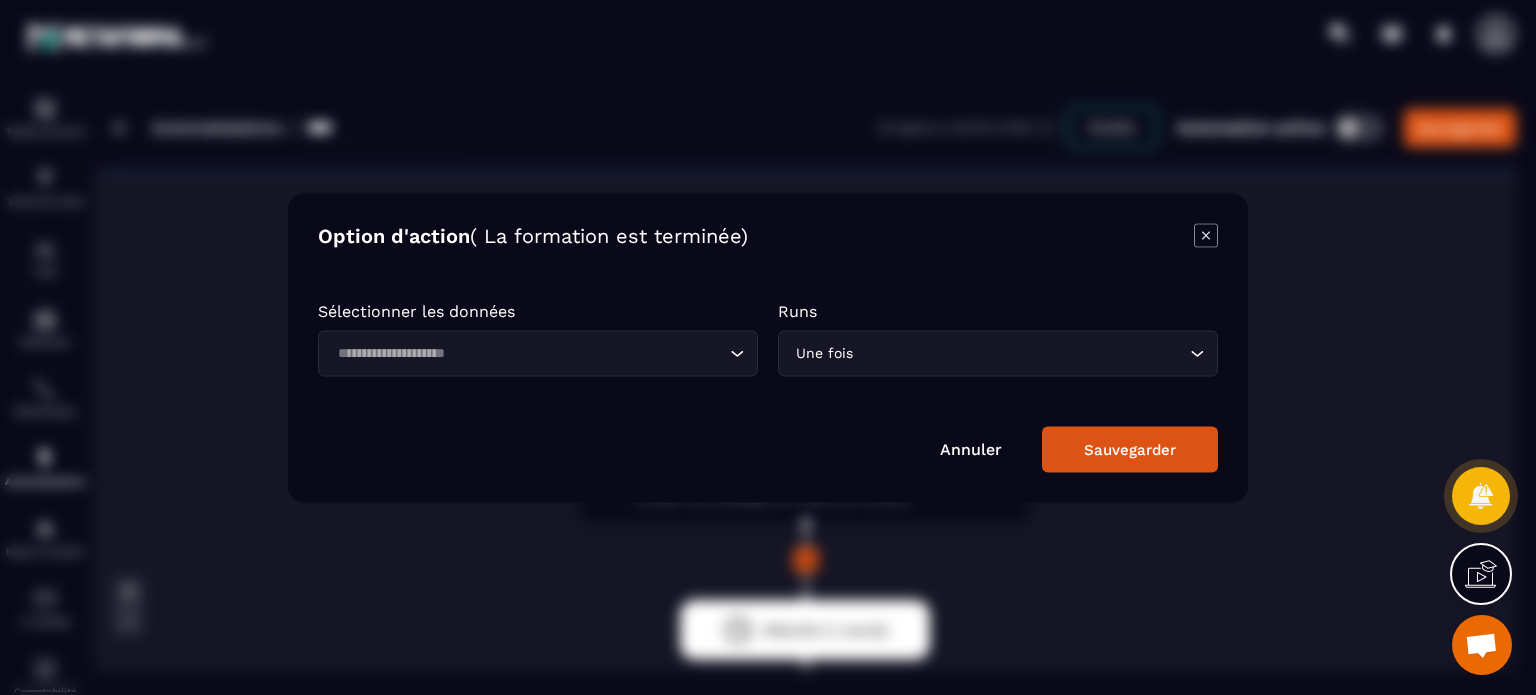 click on "Une fois Loading..." 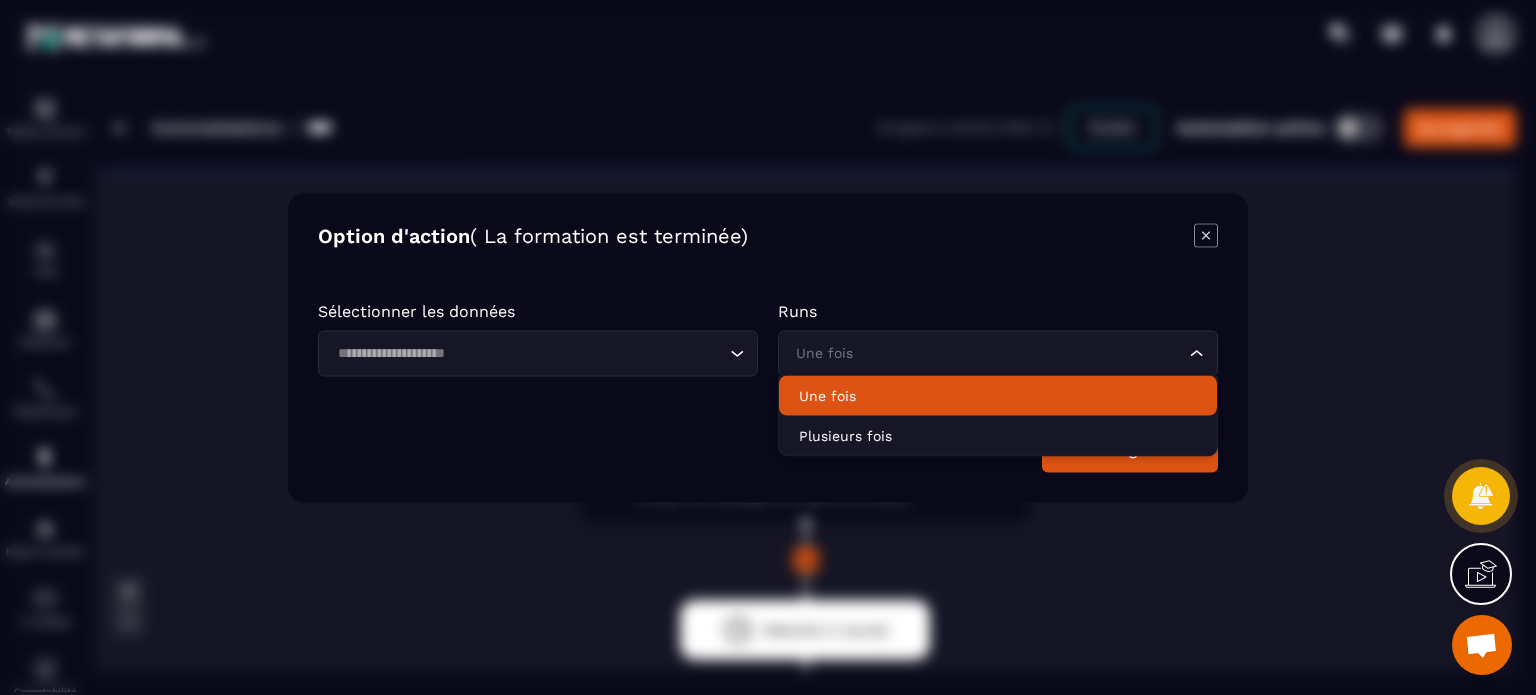 click on "Une fois" 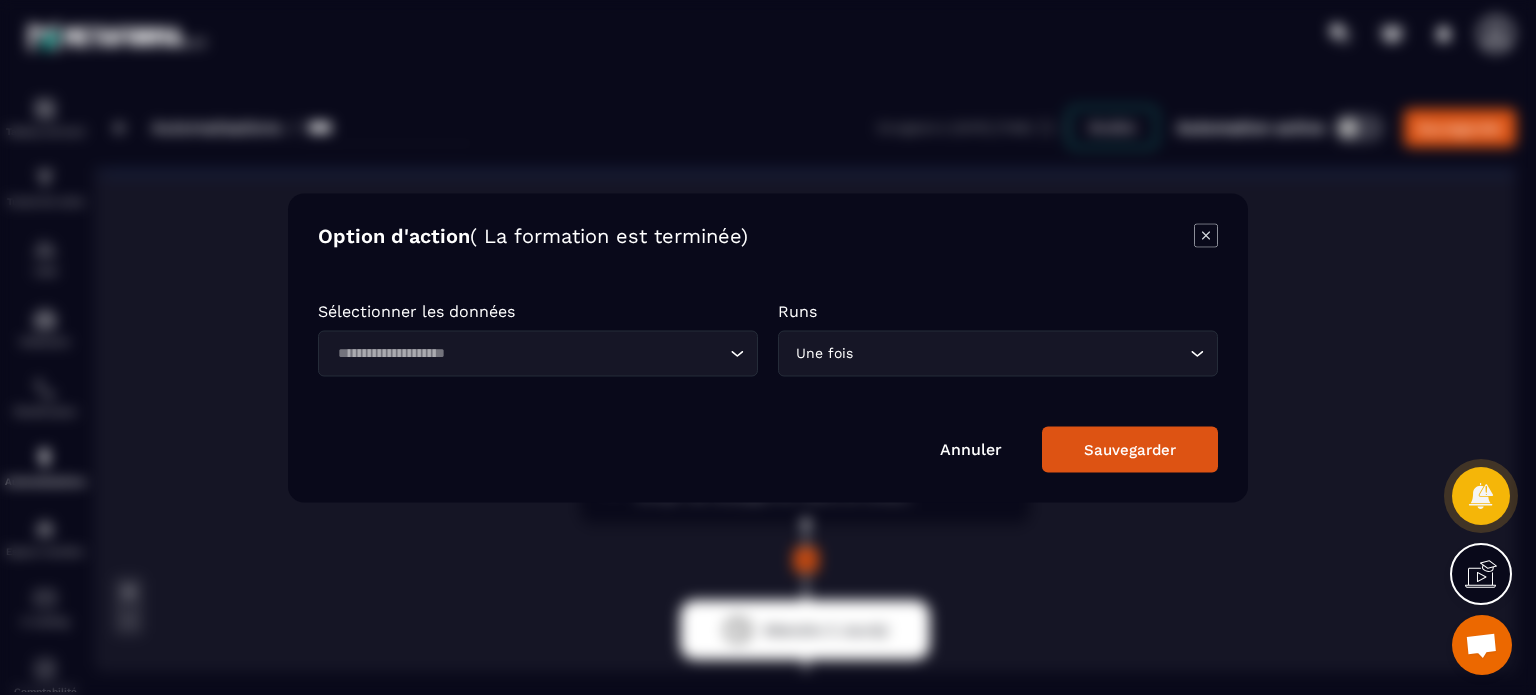 click 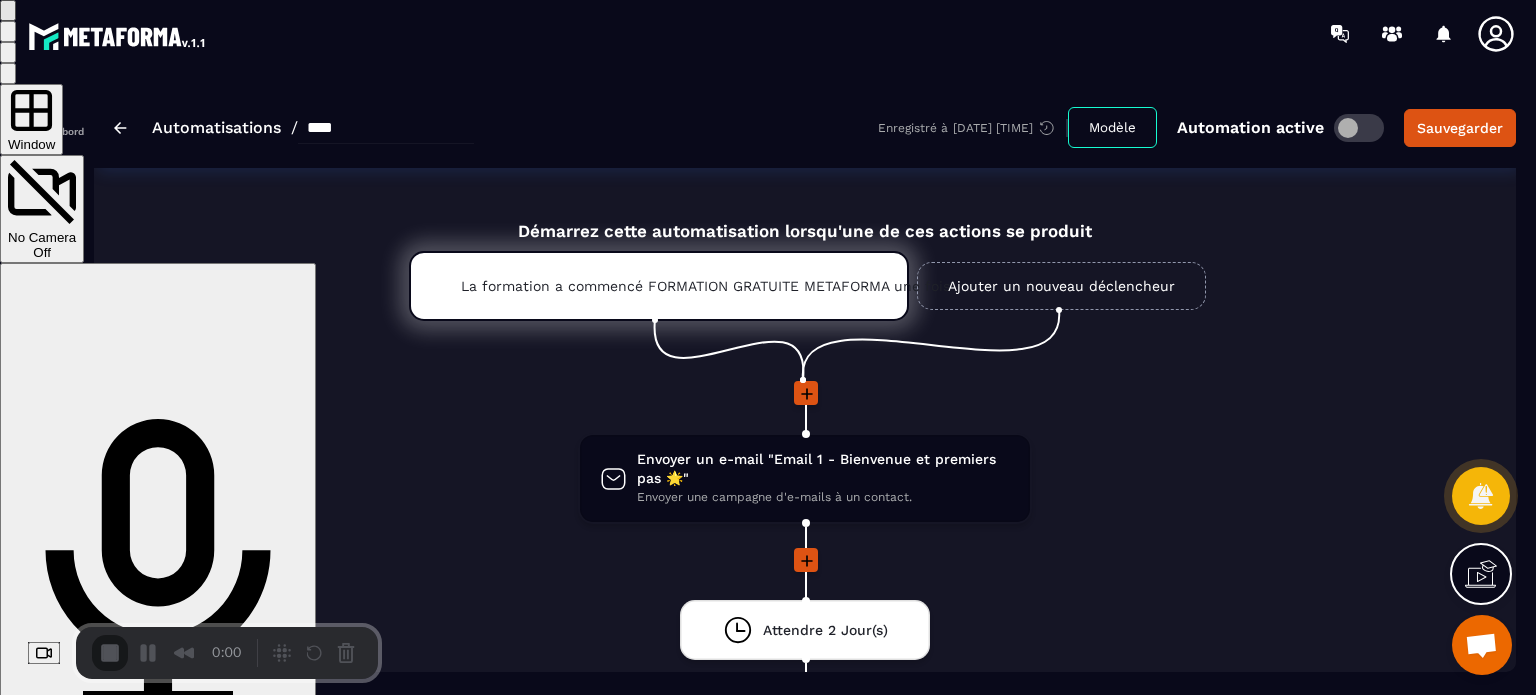 click on "Start Recording" at bounding box center (54, 765) 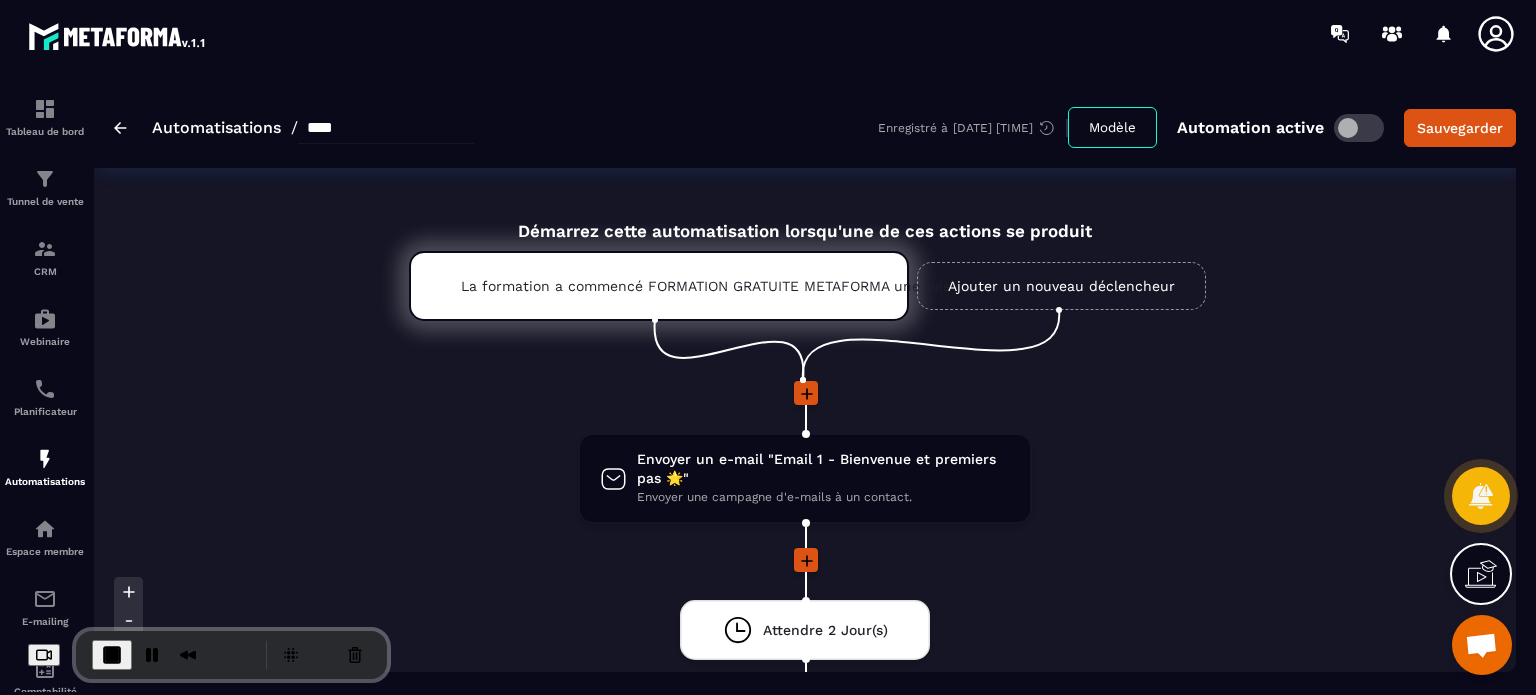 click on "Ajouter un nouveau déclencheur" at bounding box center [1061, 286] 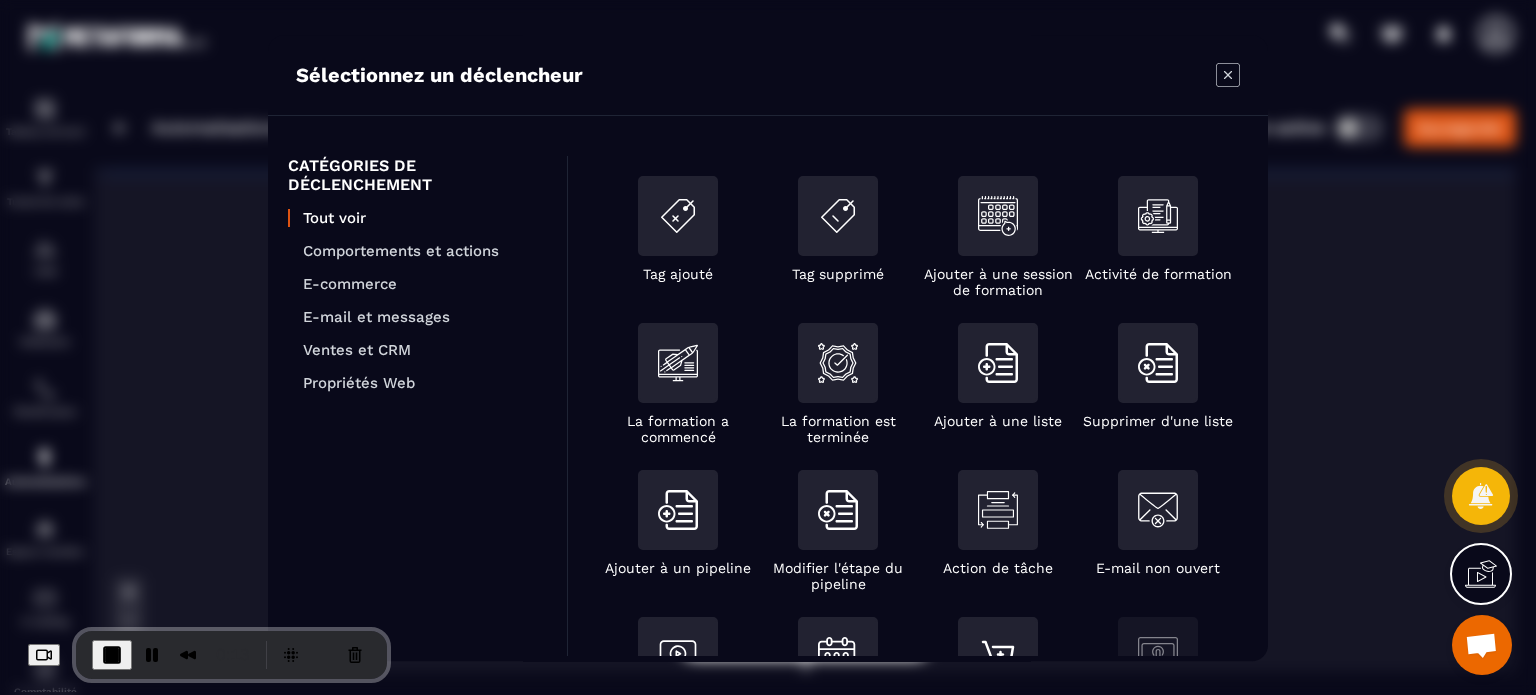 click 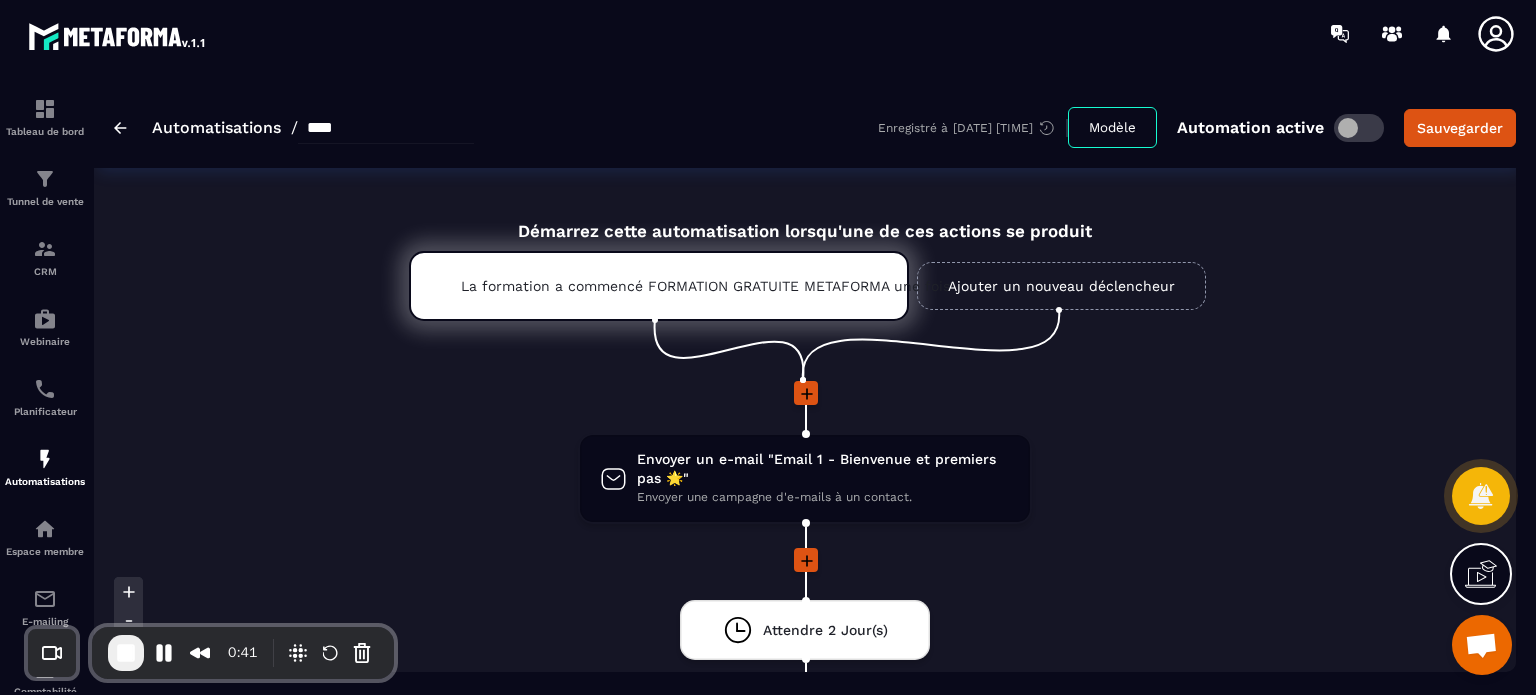 click on "Ajouter un nouveau déclencheur" at bounding box center (1061, 286) 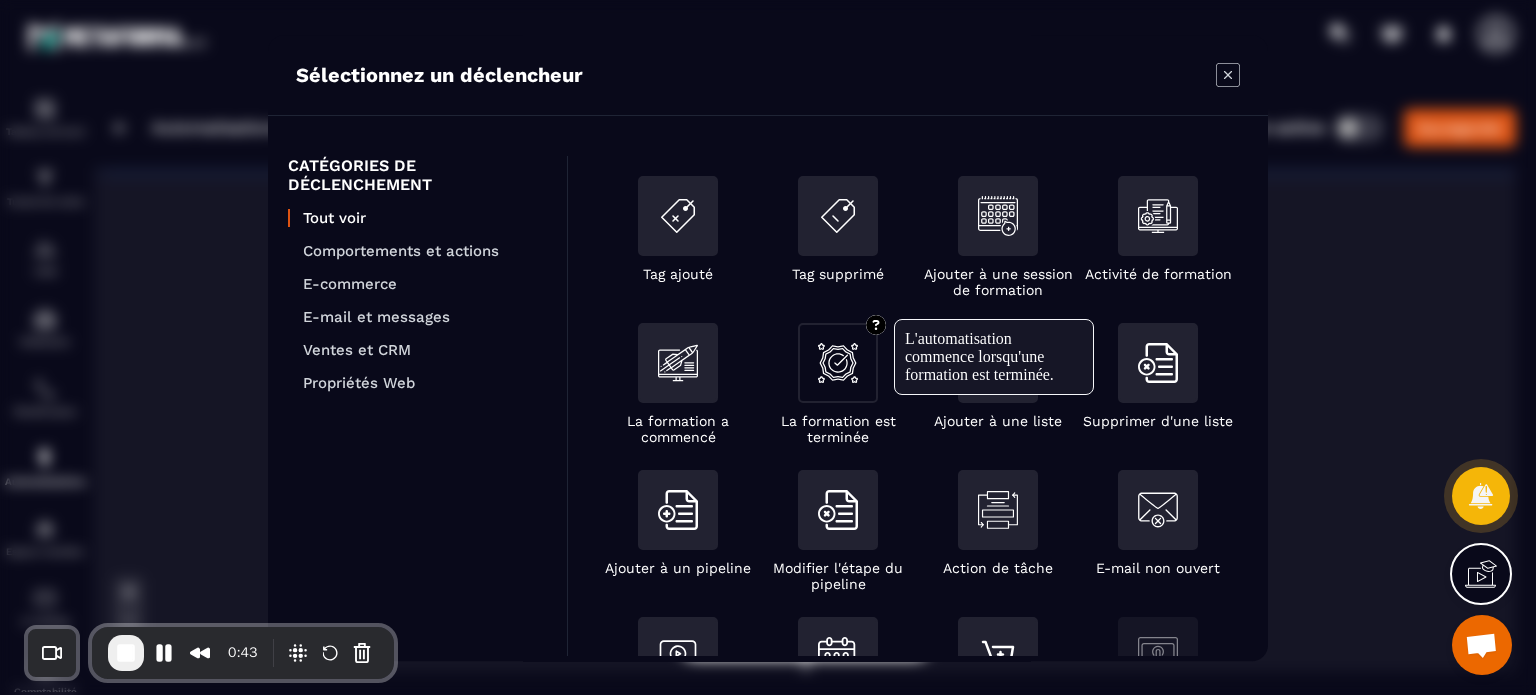 click 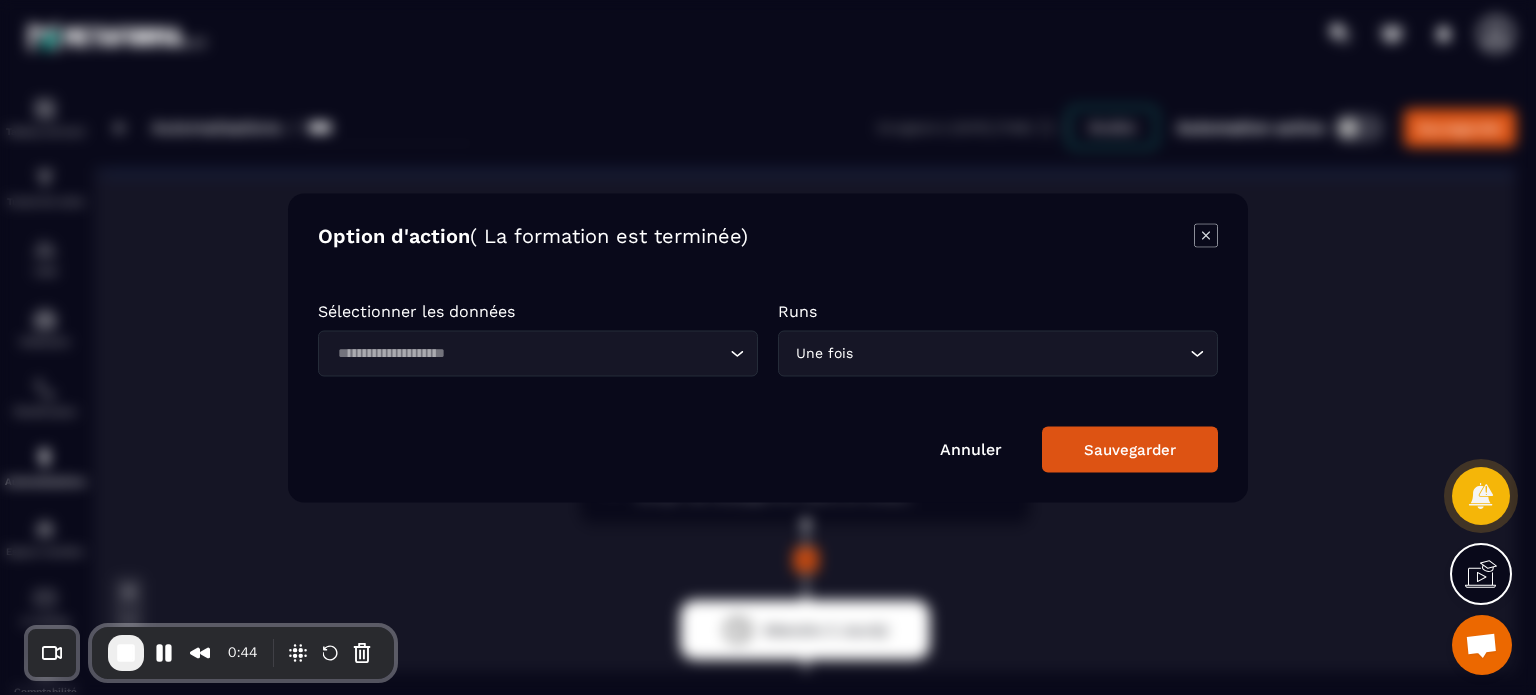 click on "Une fois Loading..." 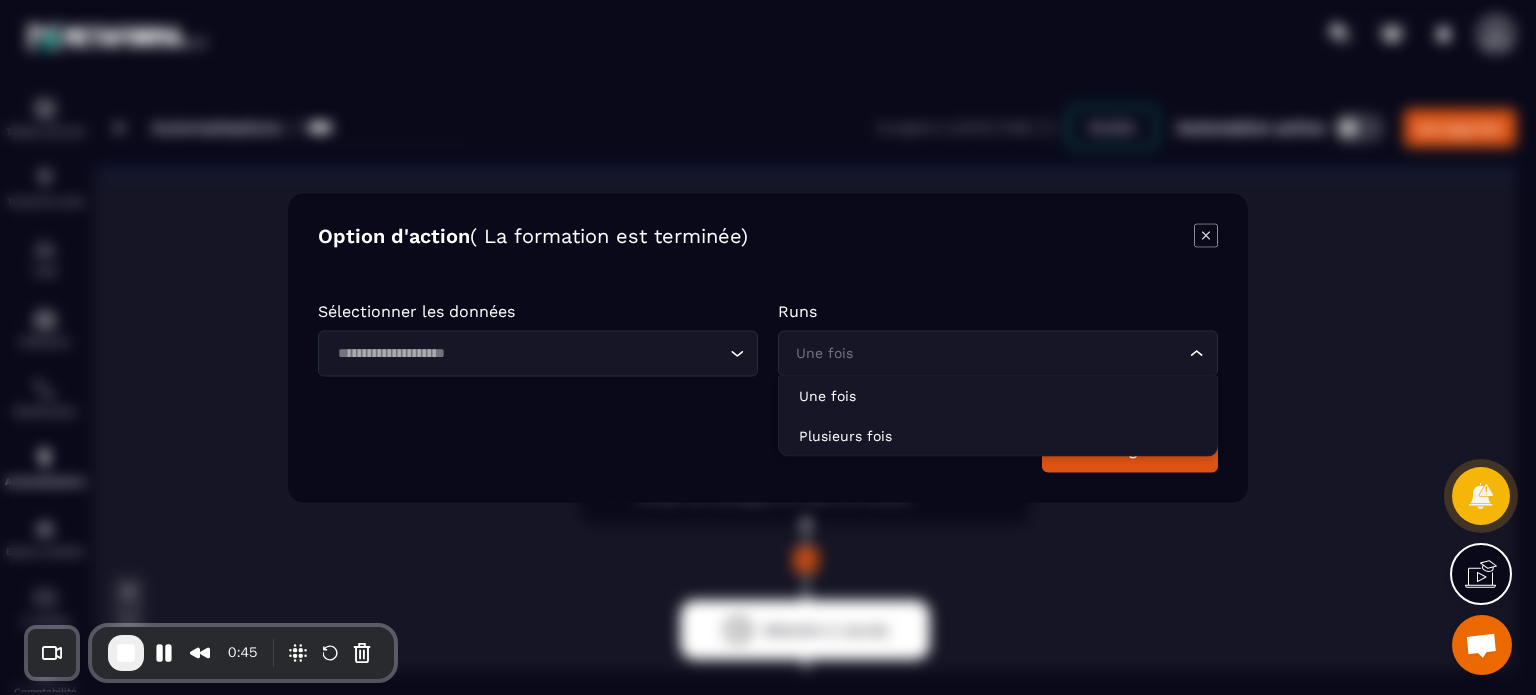 click on "Loading..." 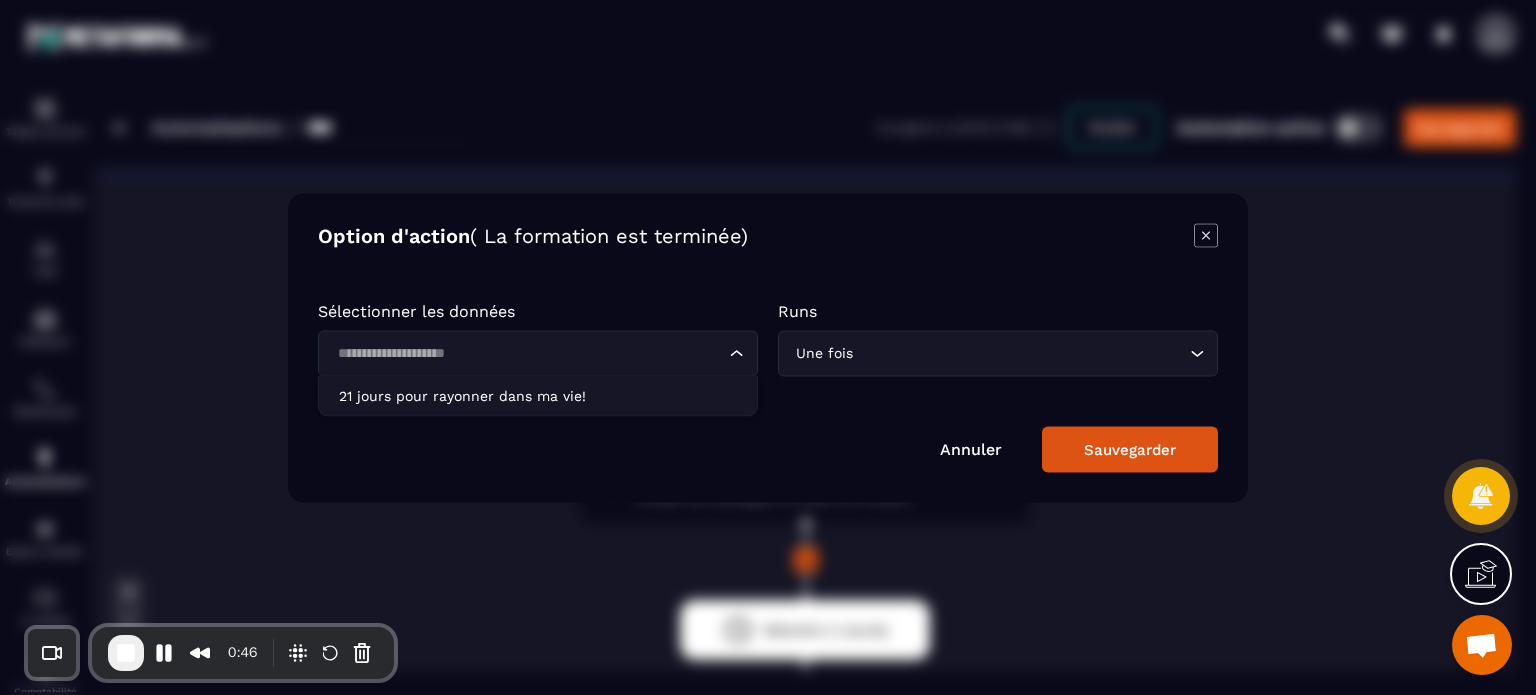 type on "*" 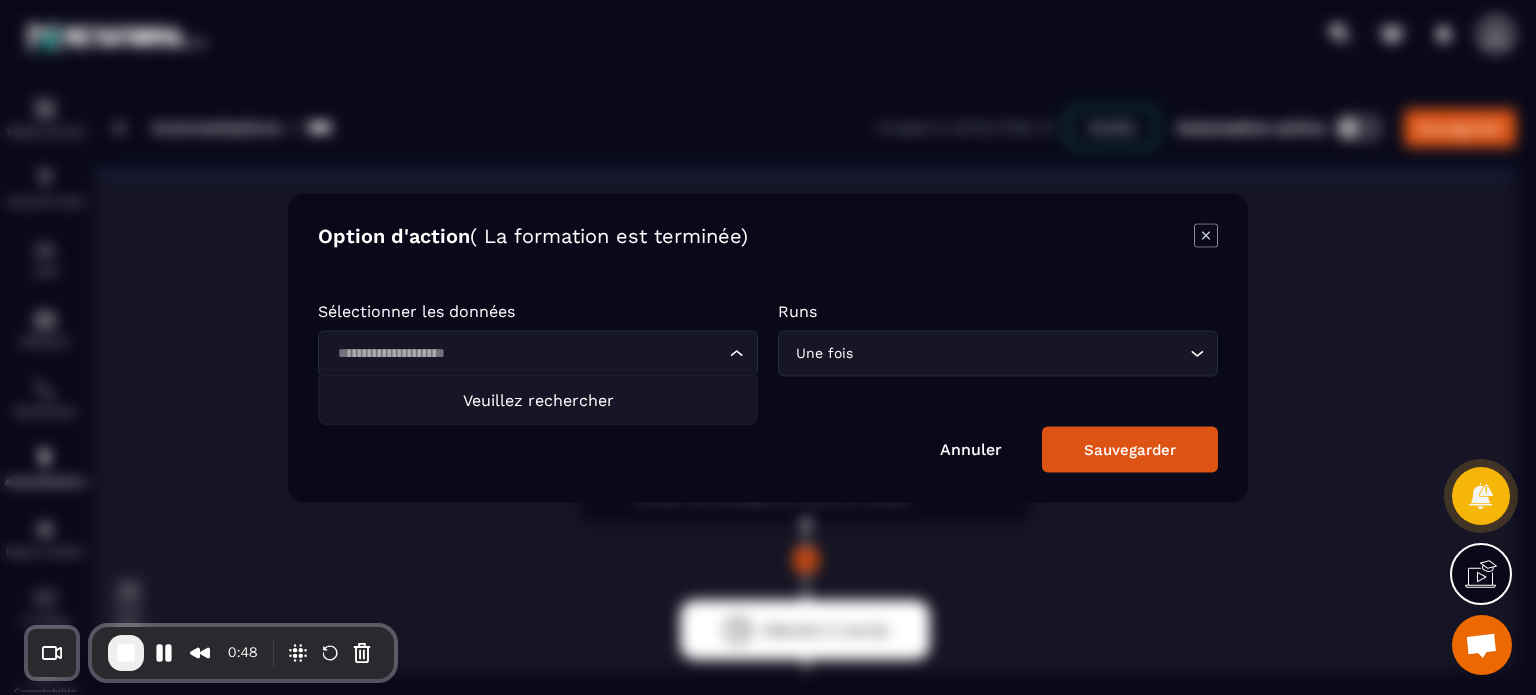 type on "*" 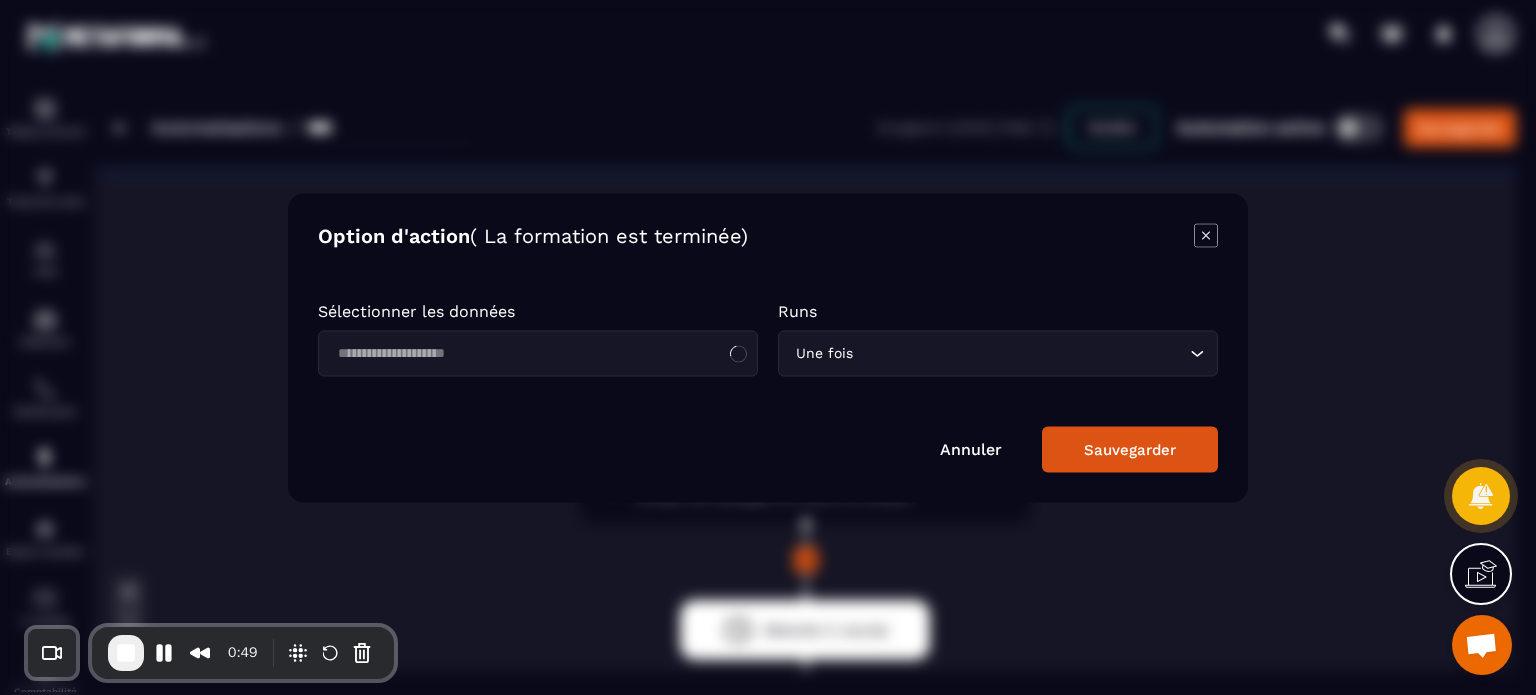 type on "*" 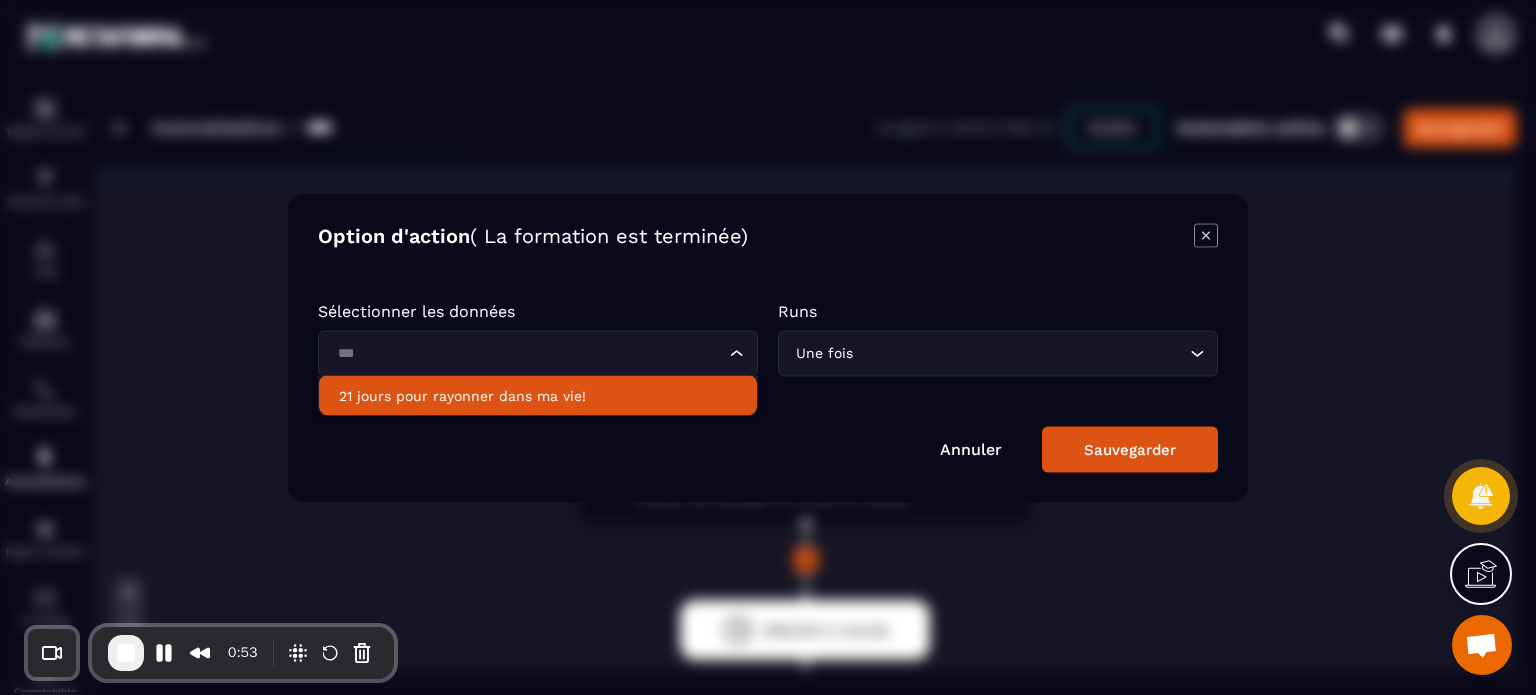 click on "21 jours pour rayonner dans ma vie!" 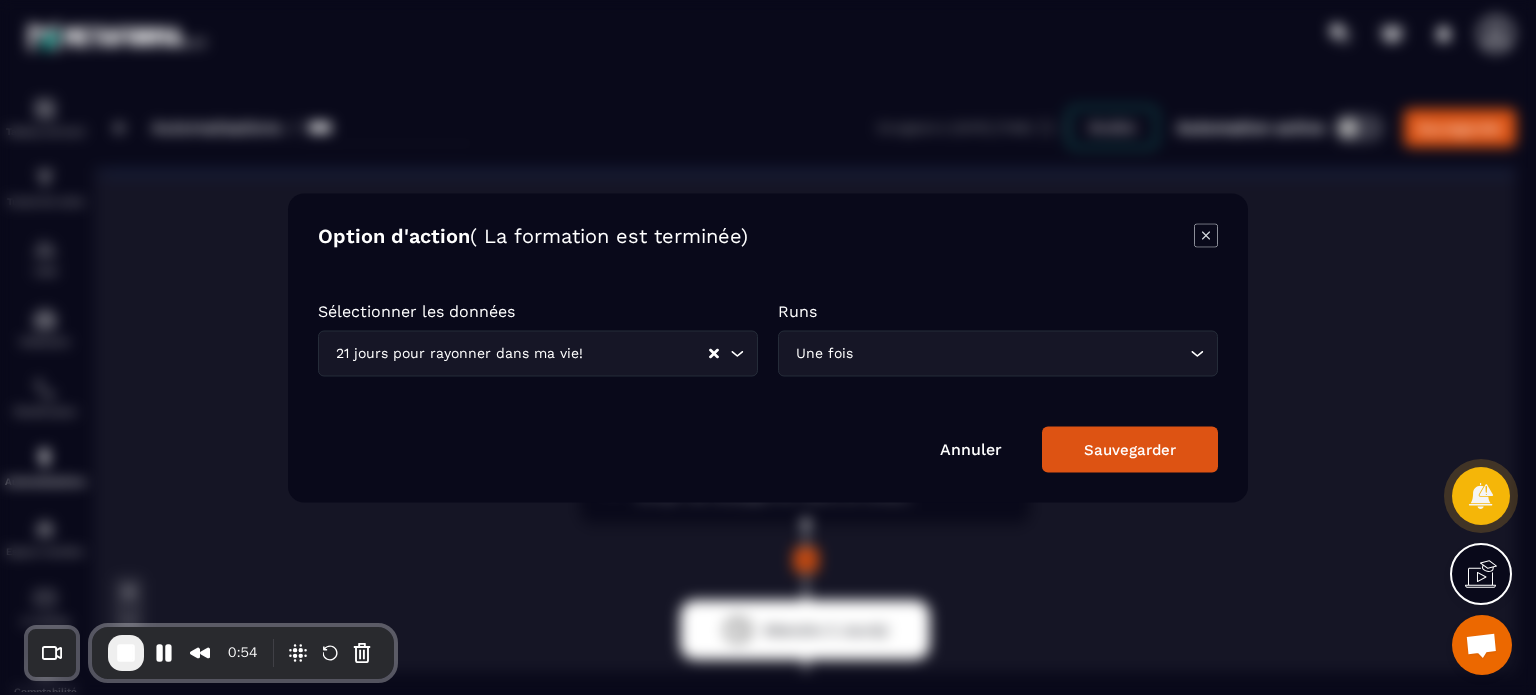 click on "Sauvegarder" at bounding box center (1130, 449) 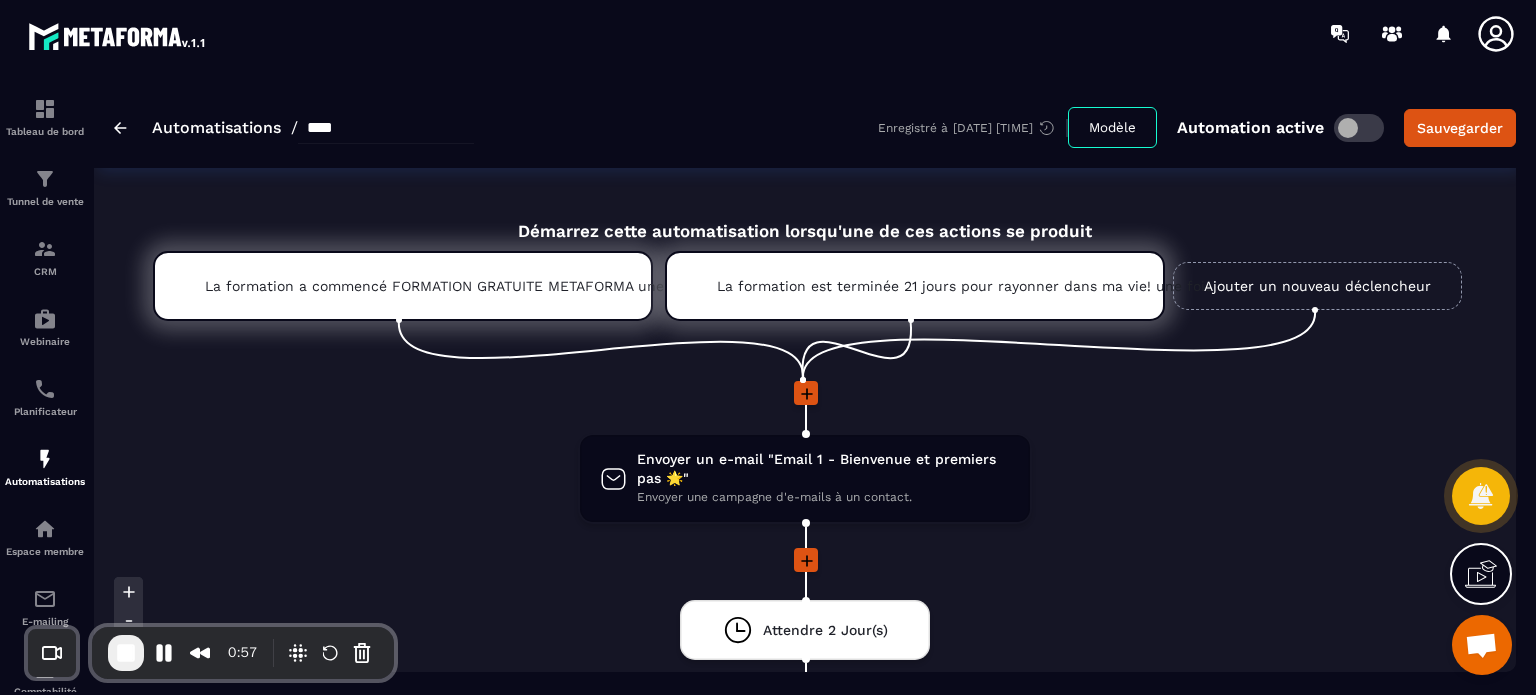 click 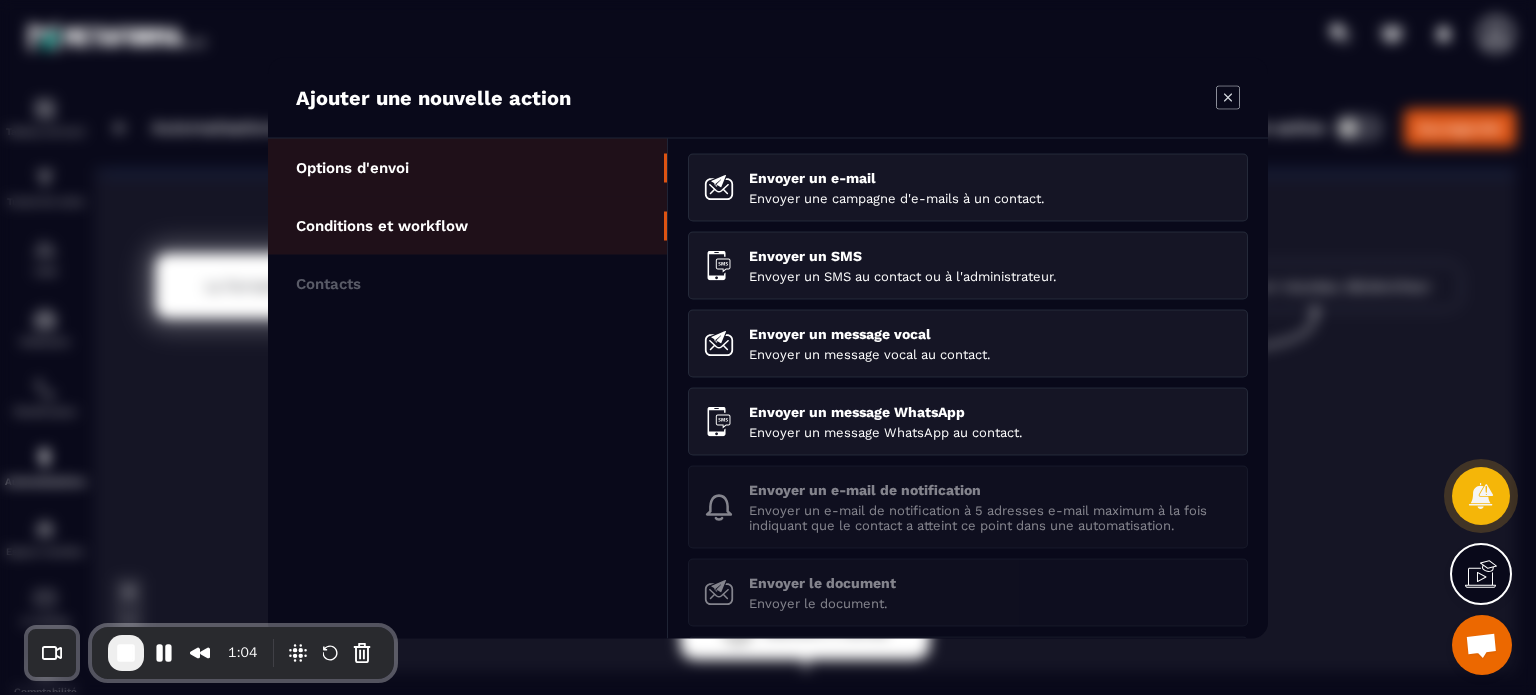 click on "Conditions et workflow" at bounding box center [382, 225] 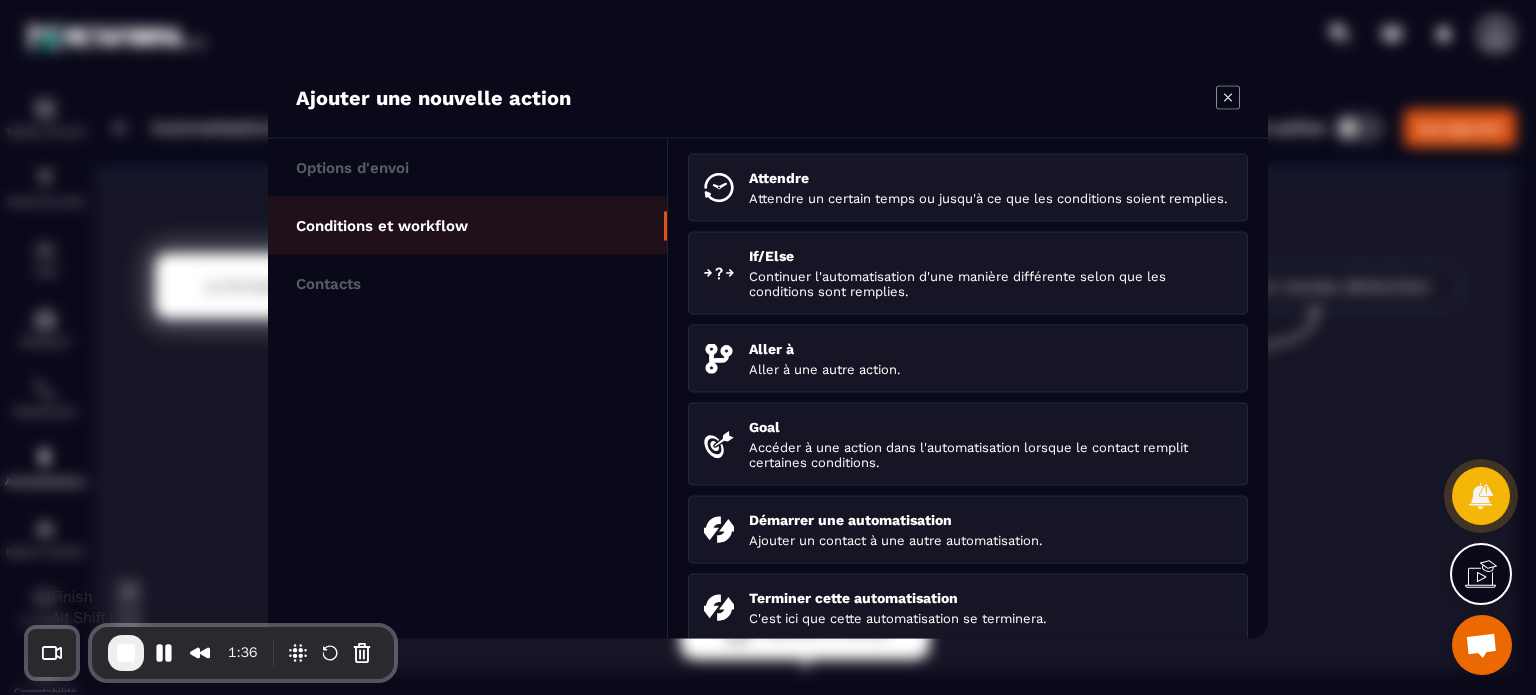 click at bounding box center [126, 653] 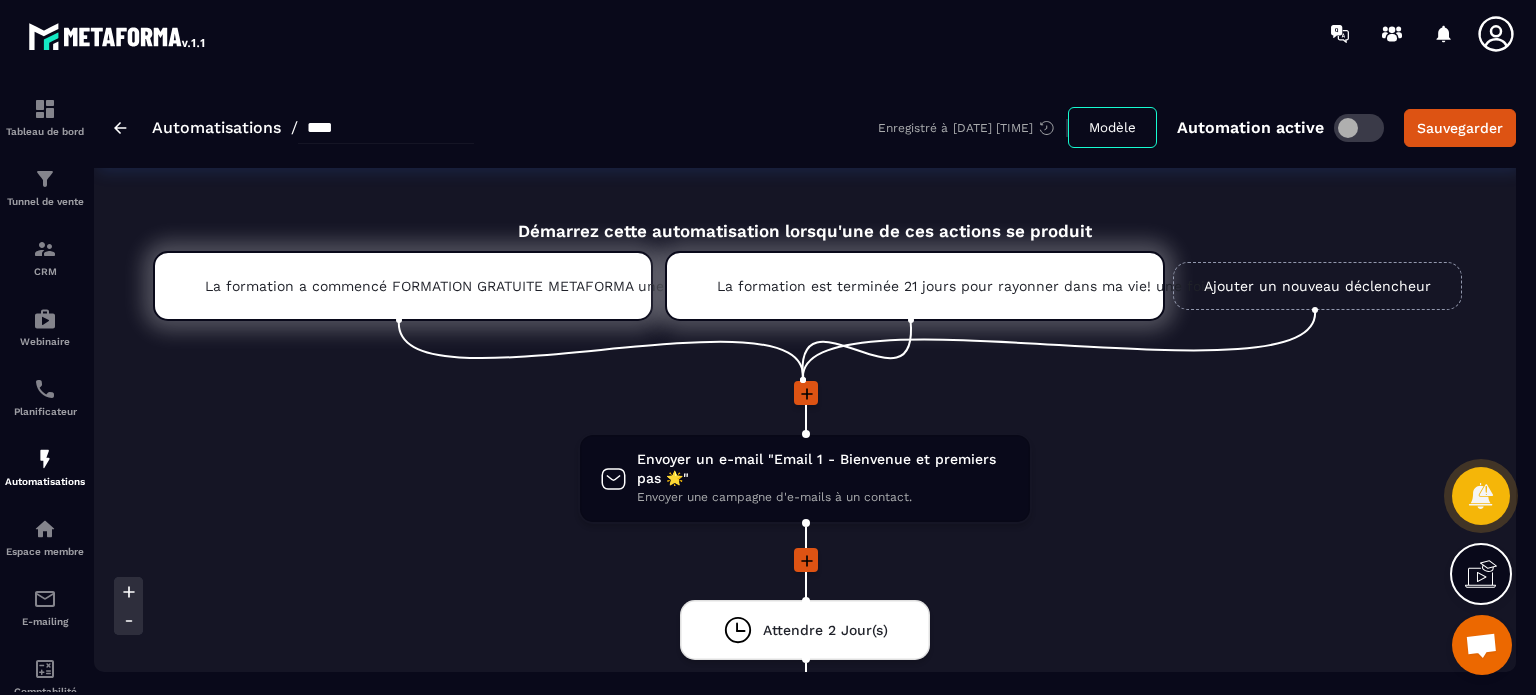 click on "Automatisations / ****" at bounding box center (294, 128) 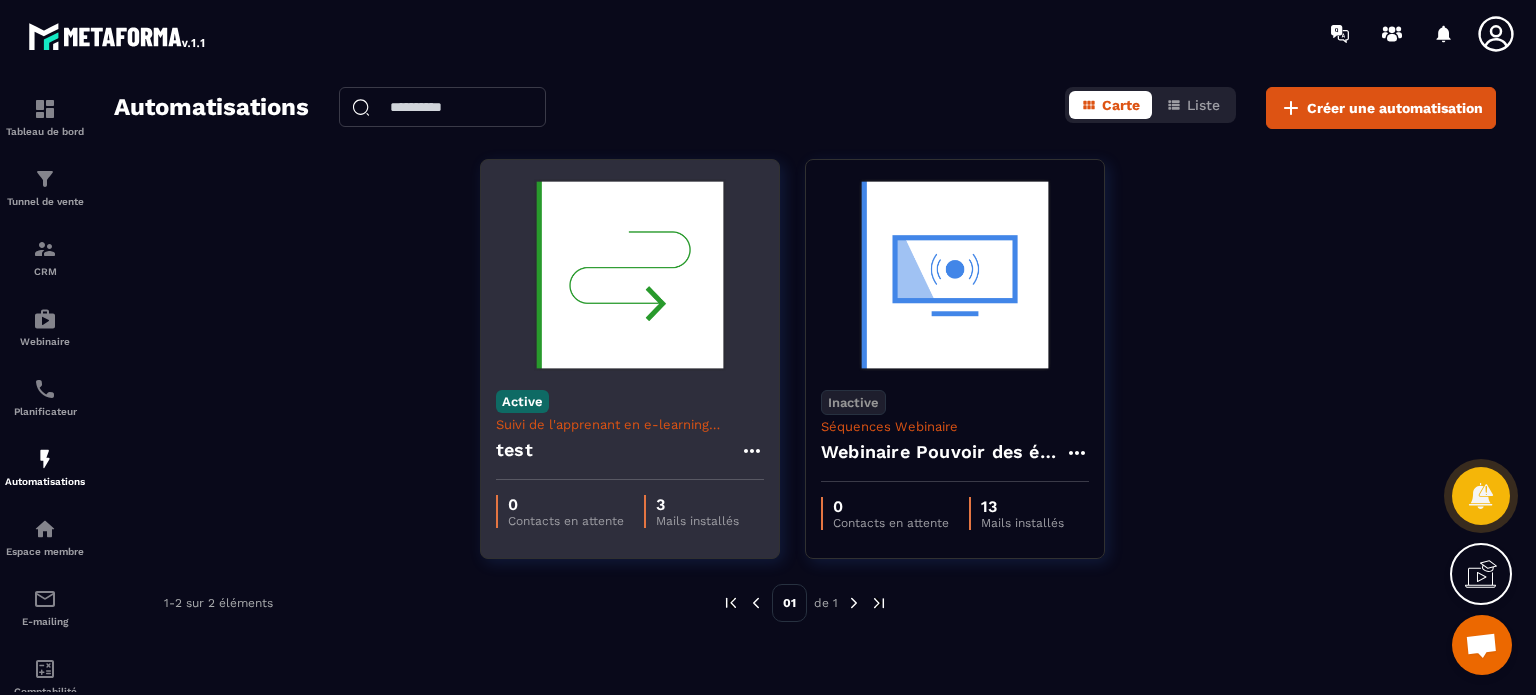click 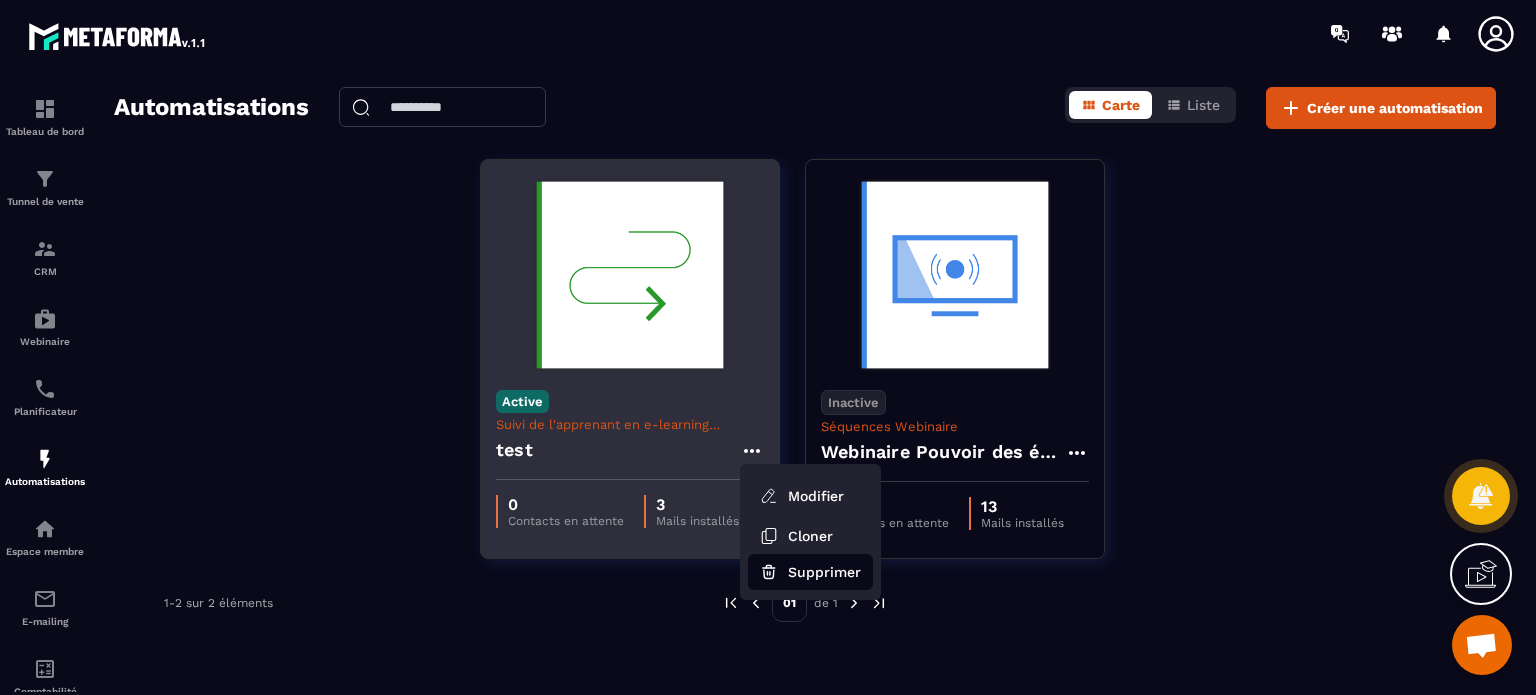 click on "Supprimer" at bounding box center (810, 572) 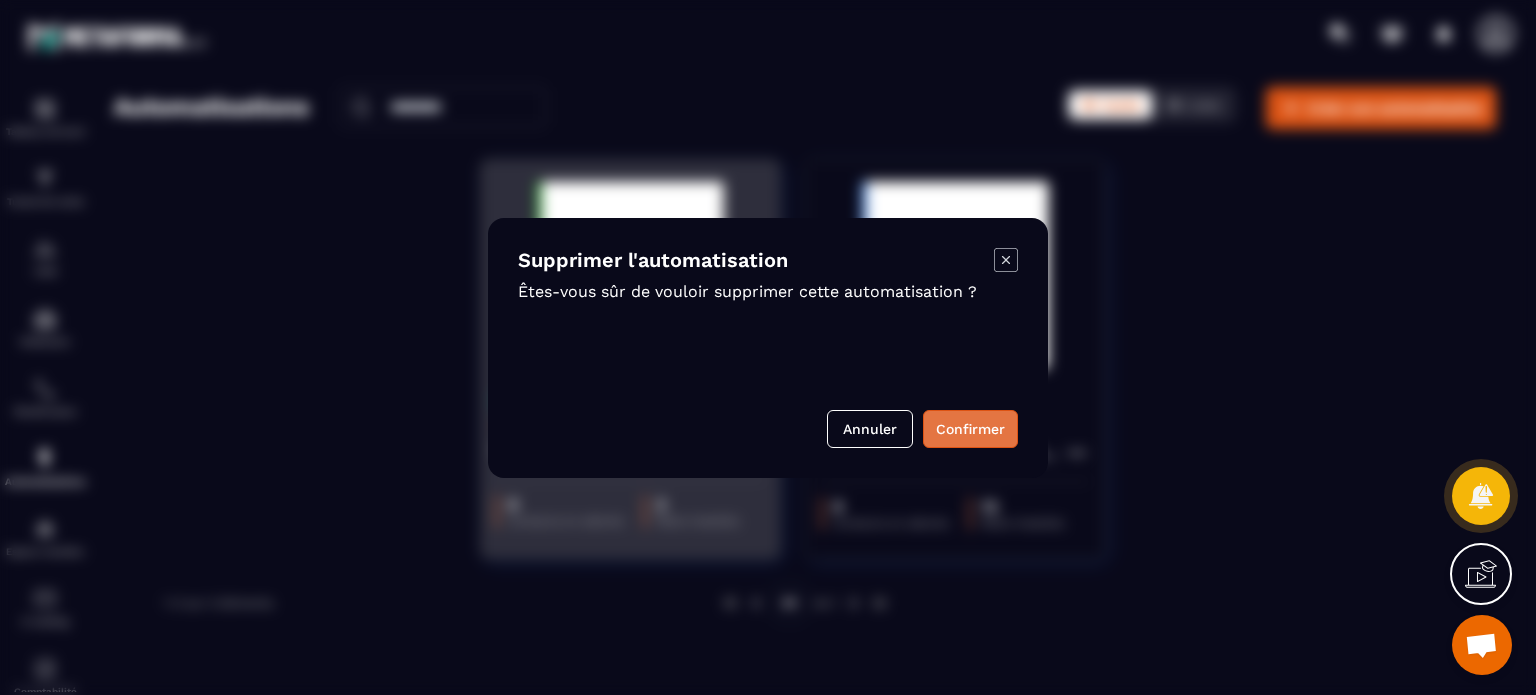 click on "Confirmer" at bounding box center (970, 429) 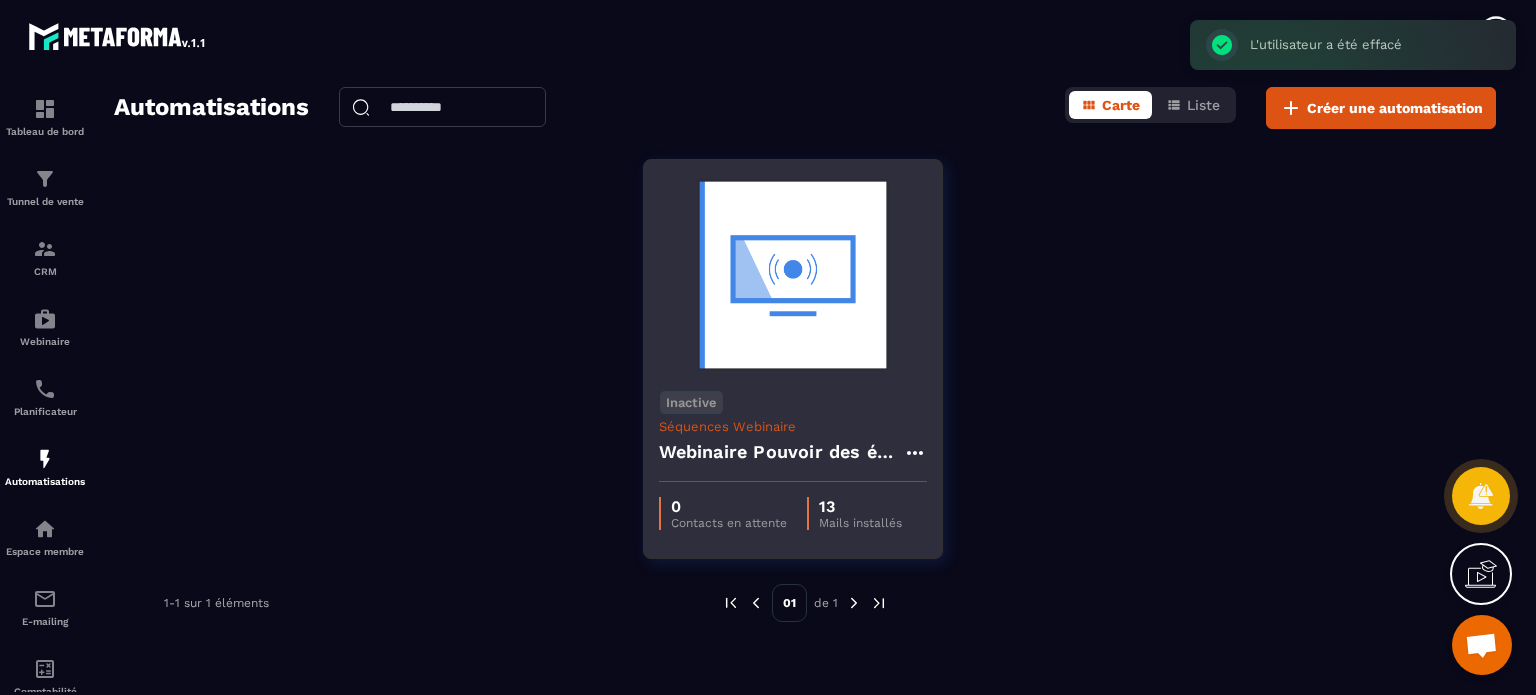 click on "L'utilisateur a été effacé  ×" at bounding box center (1353, 45) 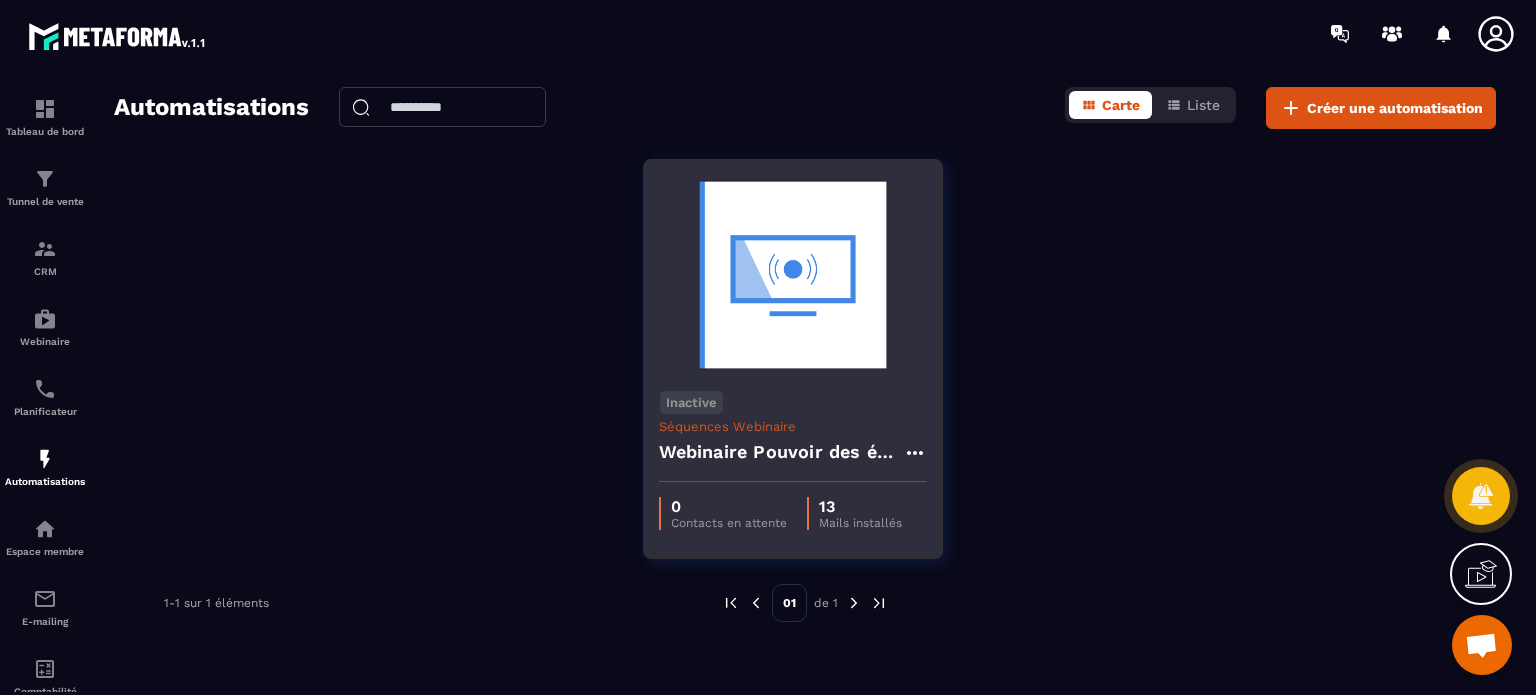 click 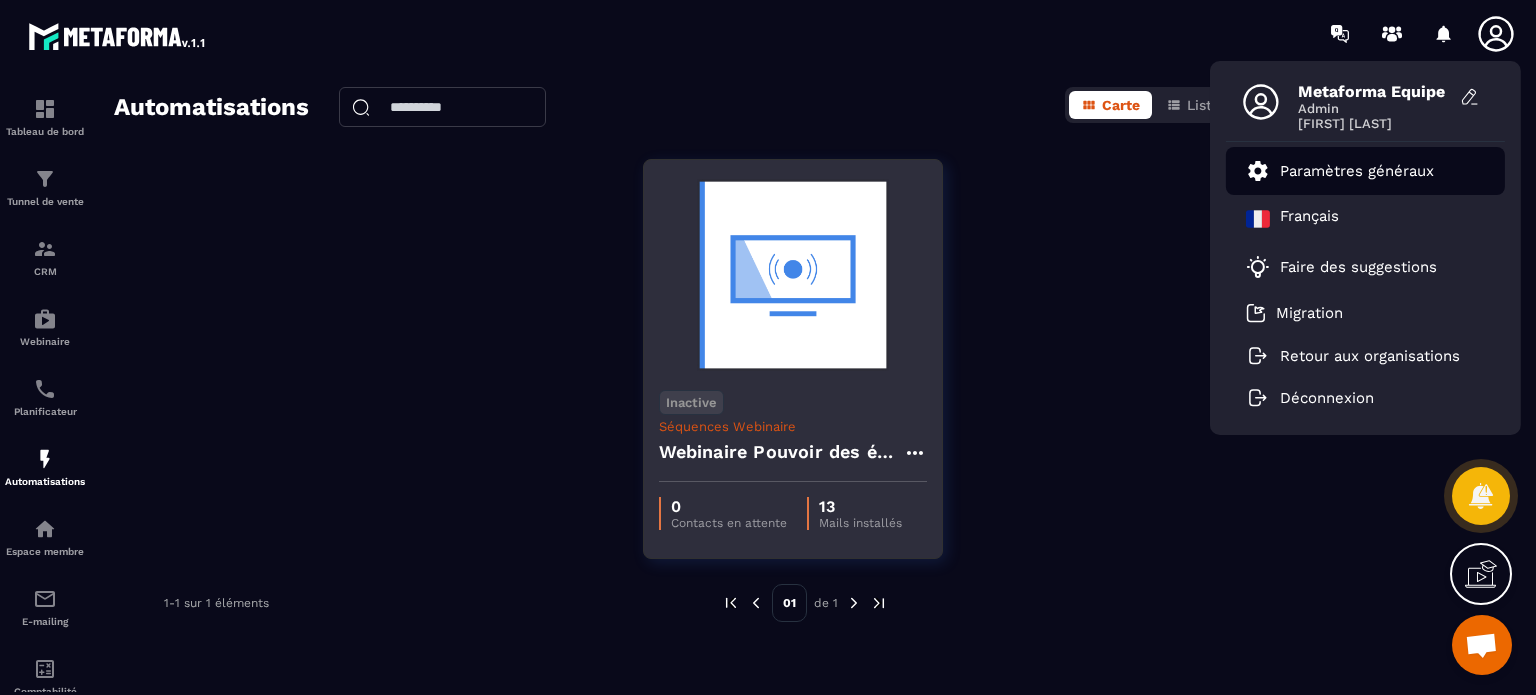 click on "Paramètres généraux" at bounding box center [1357, 171] 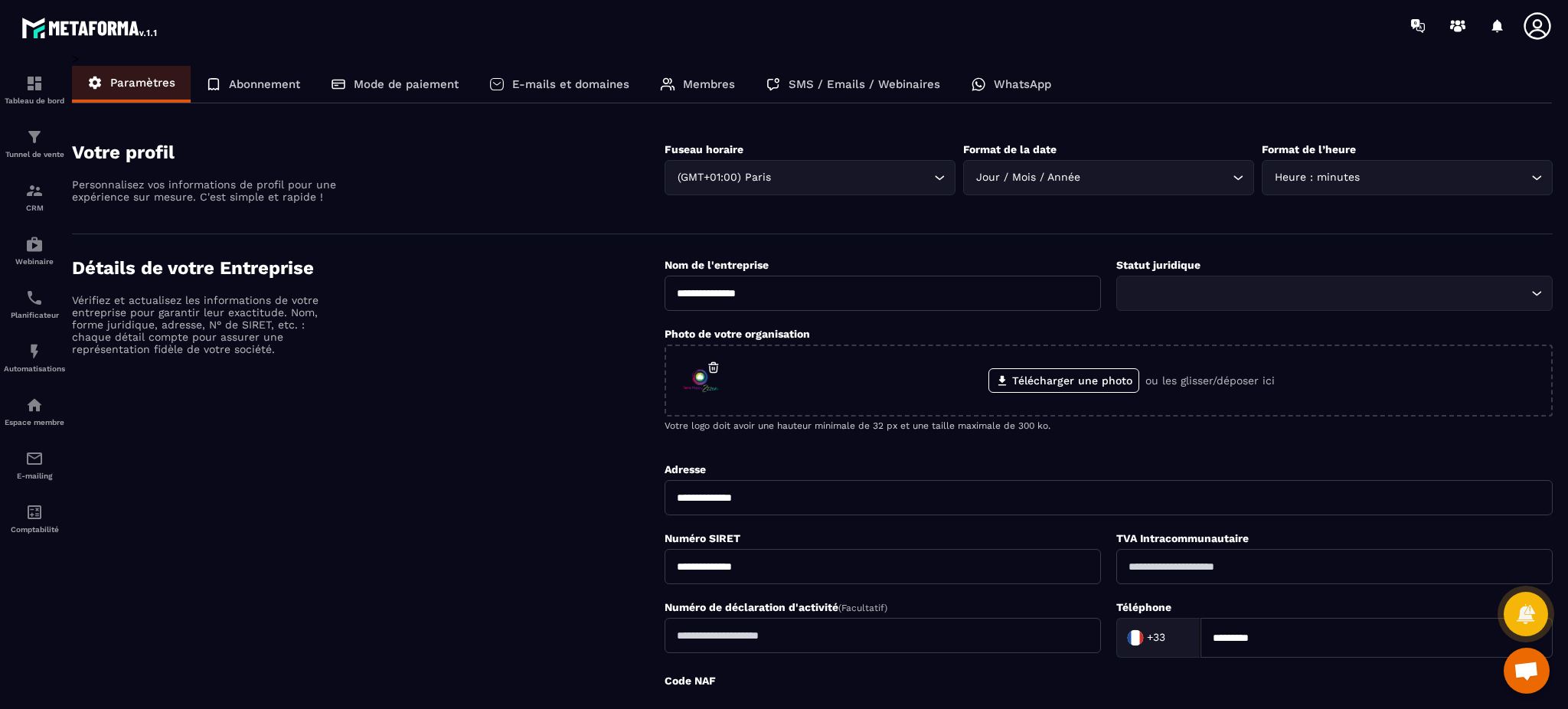 drag, startPoint x: 1175, startPoint y: 0, endPoint x: 472, endPoint y: 486, distance: 854.6373 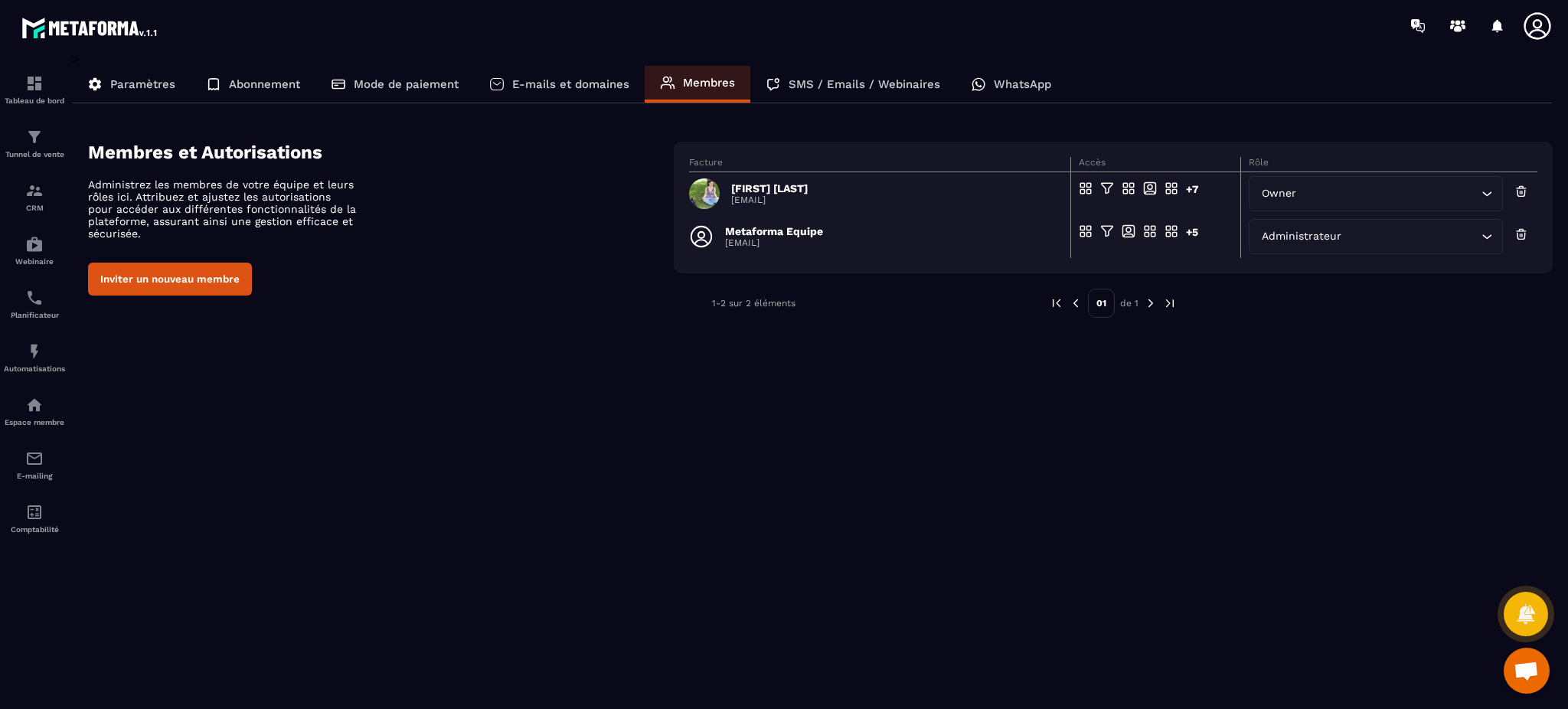 click on "[EMAIL]" at bounding box center (774, 243) 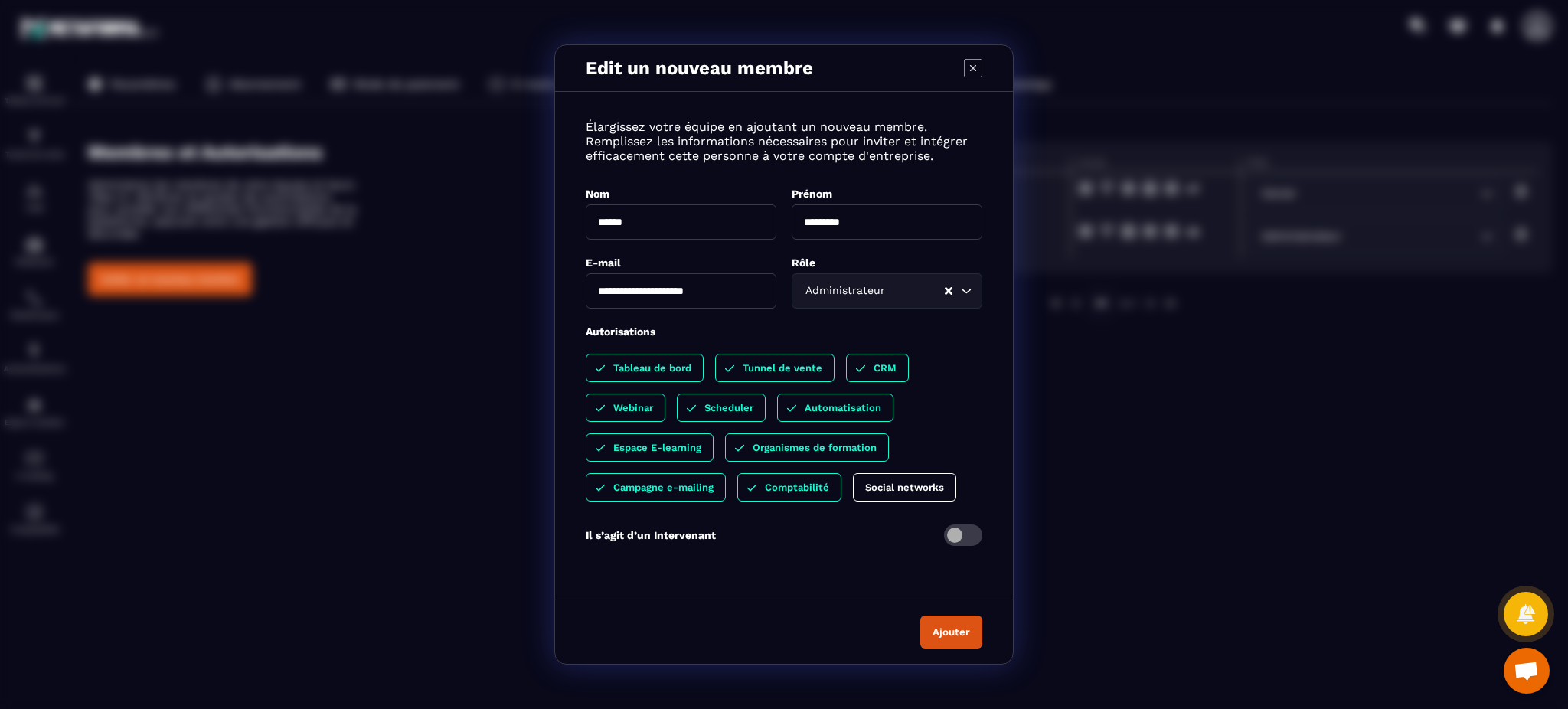 click 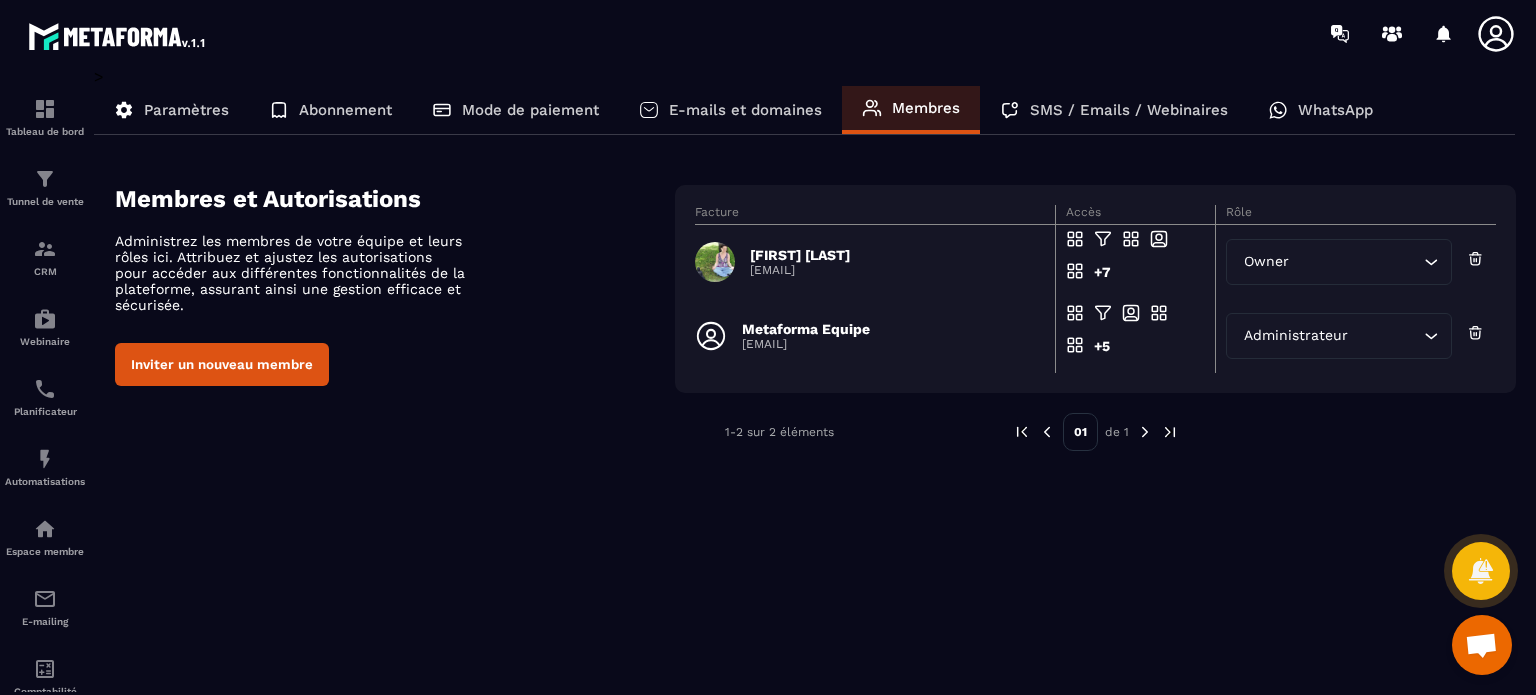 drag, startPoint x: 1914, startPoint y: 5, endPoint x: 614, endPoint y: 222, distance: 1317.9867 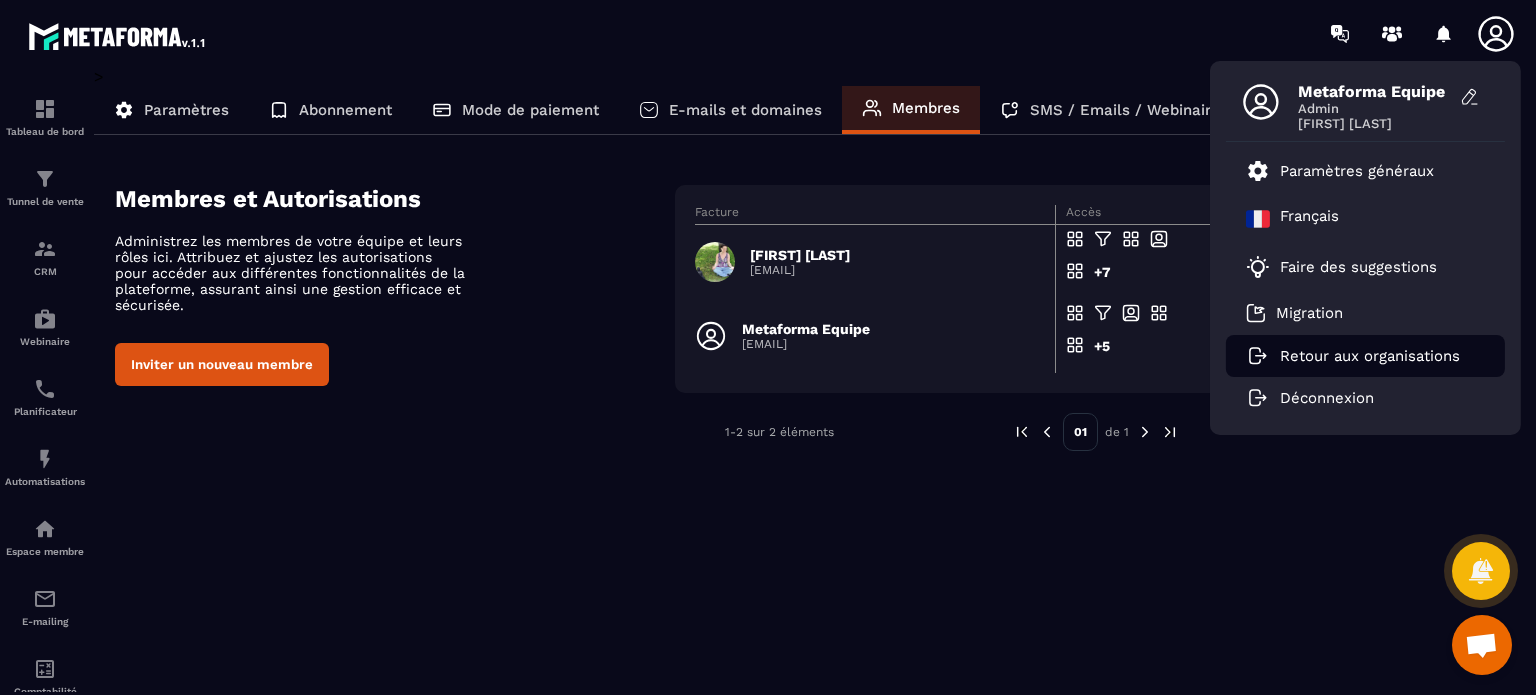 click on "Retour aux organisations" at bounding box center (1365, 356) 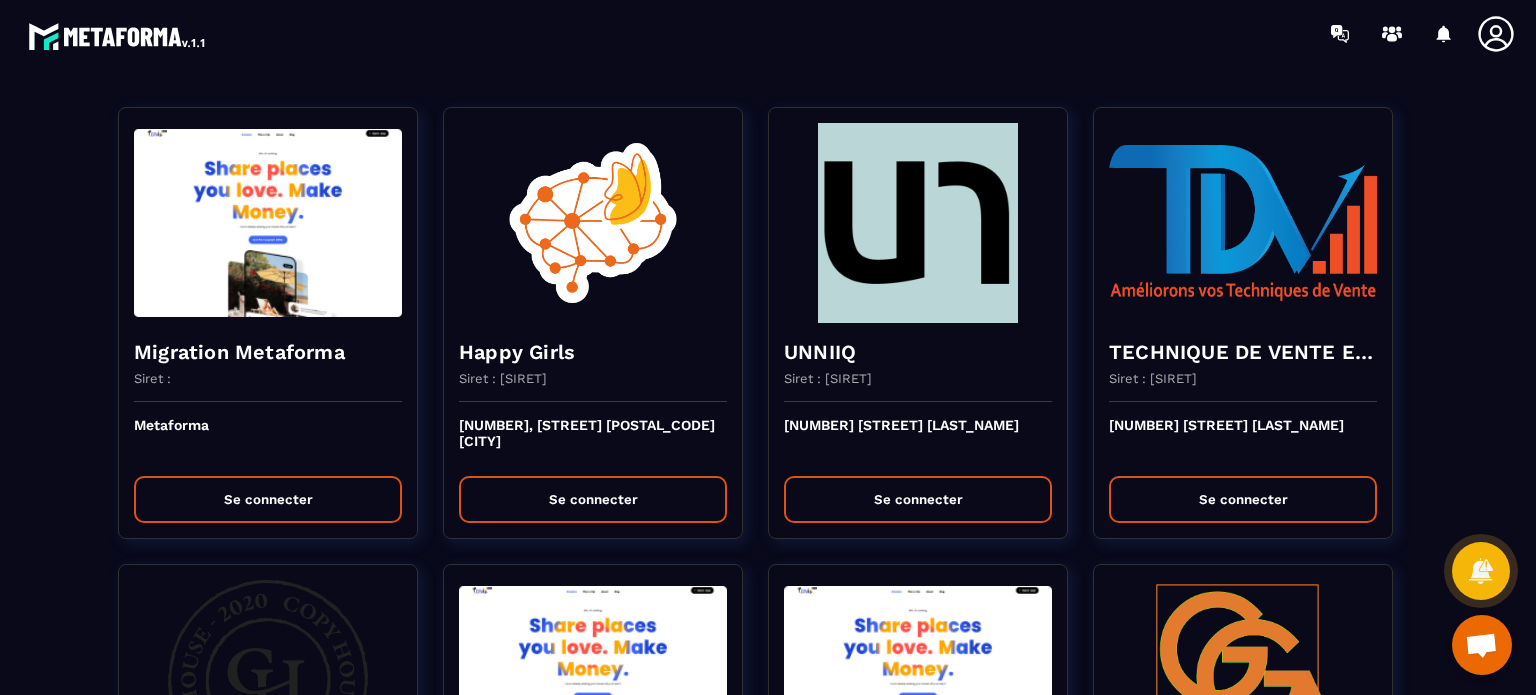 click on "Migration Metaforma  Siret :  Metaforma  Se connecter  Happy Girls  Siret : [SIRET] [NUMBER], [STREET], [POSTAL_CODE] [CITY]  Se connecter  UNNIIQ  Siret : [SIRET] [NUMBER] [STREET]  Se connecter  TECHNIQUE DE VENTE EDITION  Siret : [SIRET] [NUMBER] [STREET]  Se connecter  Copy House  Siret : [SIRET] [NUMBER] [STREET]  Se connecter  Allianceimmo Suisse  Siret :  [STREET] [LAST_NAME]  Se connecter  SOLUTIONS ET MANAGERS  Siret : [SIRET] [NUMBER] [STREET]-[POSTAL_CODE] [CITY]  Se connecter  prepabloc  Siret : [SIRET] [NUMBER], [STREET] [CITY]  Se connecter  Et si on s'posait ?  Siret : [SIRET] [NUMBER] [STREET]  Se connecter  KILUKRU  Siret : [SIRET] [NUMBER] [STREET]  Se connecter  SARL ORGONITES  Siret : [SIRET] [NUMBER] [STREET]  Se connecter  MANUELA ROSSELL  Siret : [SIRET] [NUMBER] [STREET]  Se connecter  Aligner  Siret : [SIRET] [NUMBER] [STREET] [POSTAL_CODE] [CITY]  Se connecter  BR FORMATIONS  Siret : [SIRET] Agaïcha" at bounding box center [768, 2660] 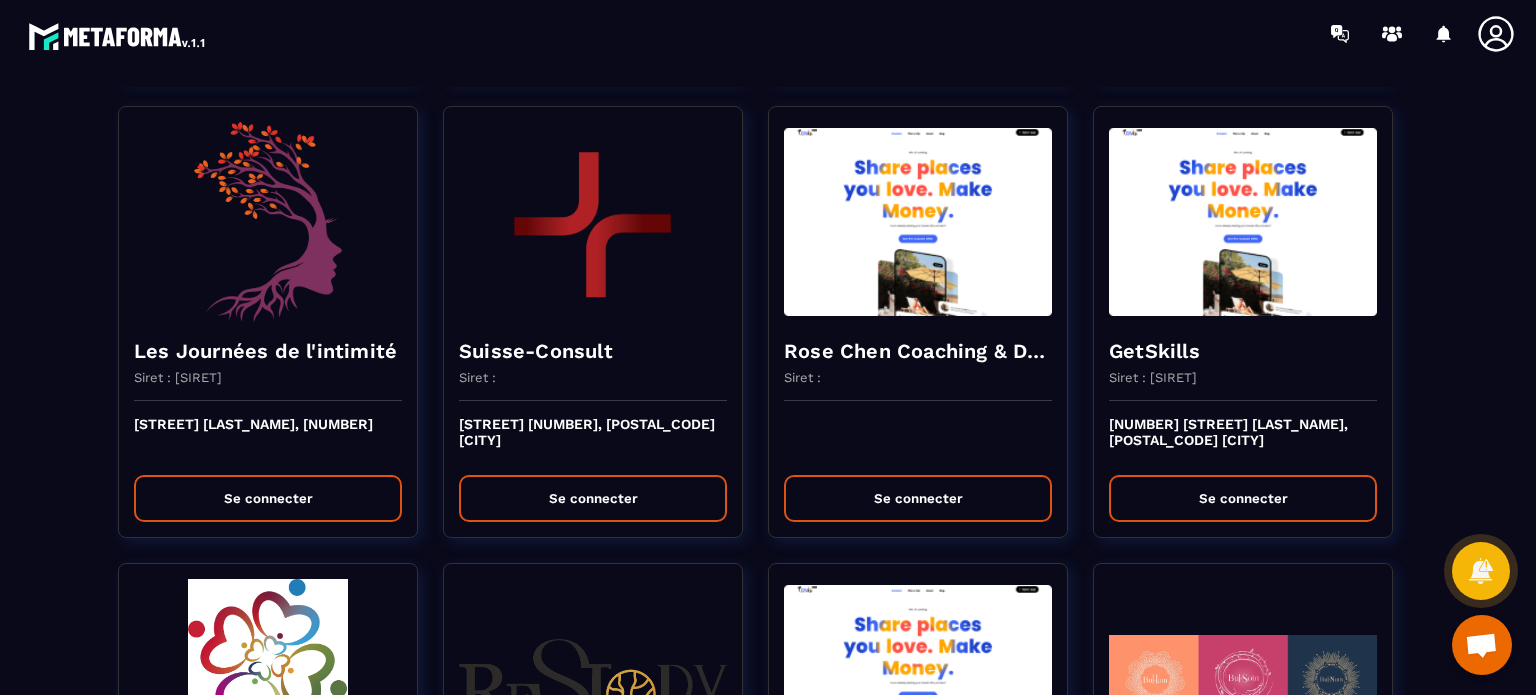 scroll, scrollTop: 2600, scrollLeft: 0, axis: vertical 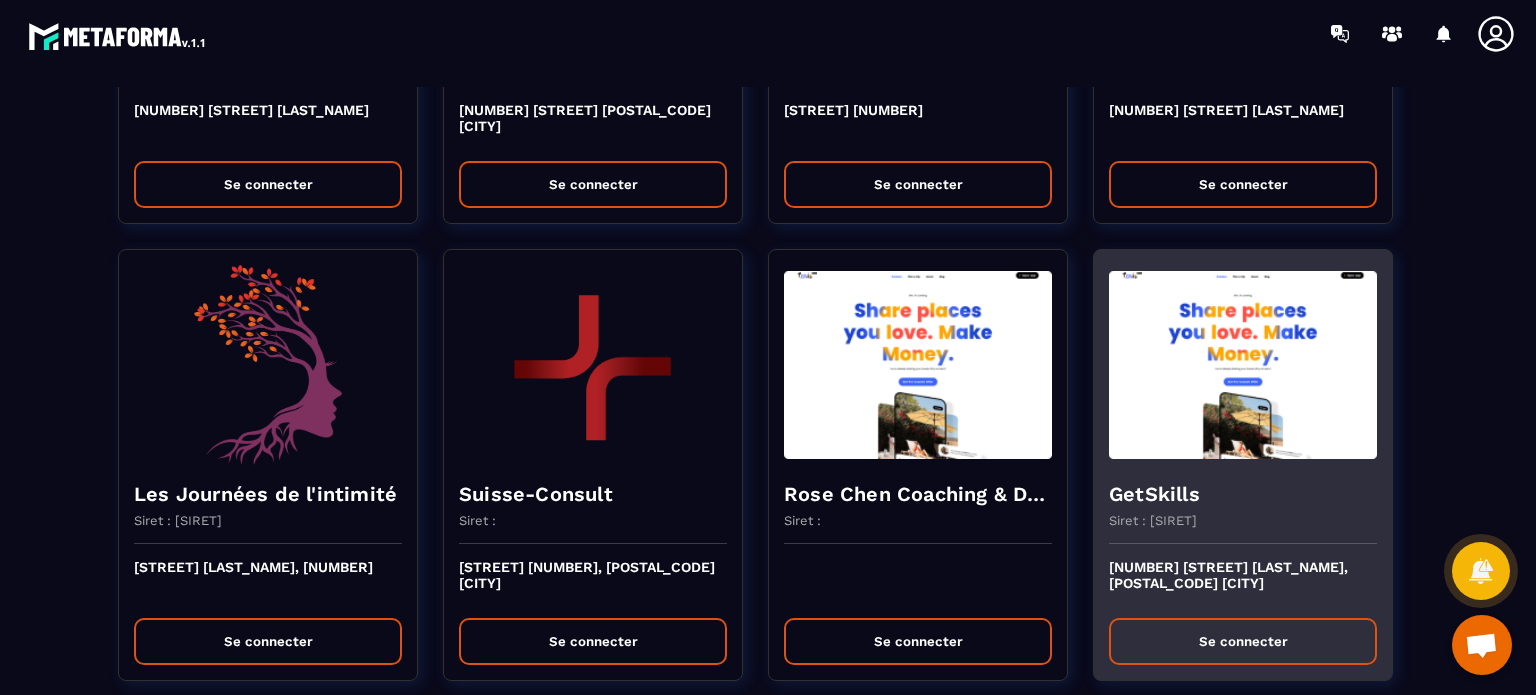 click on "Siret : [SIRET]" at bounding box center [1153, 520] 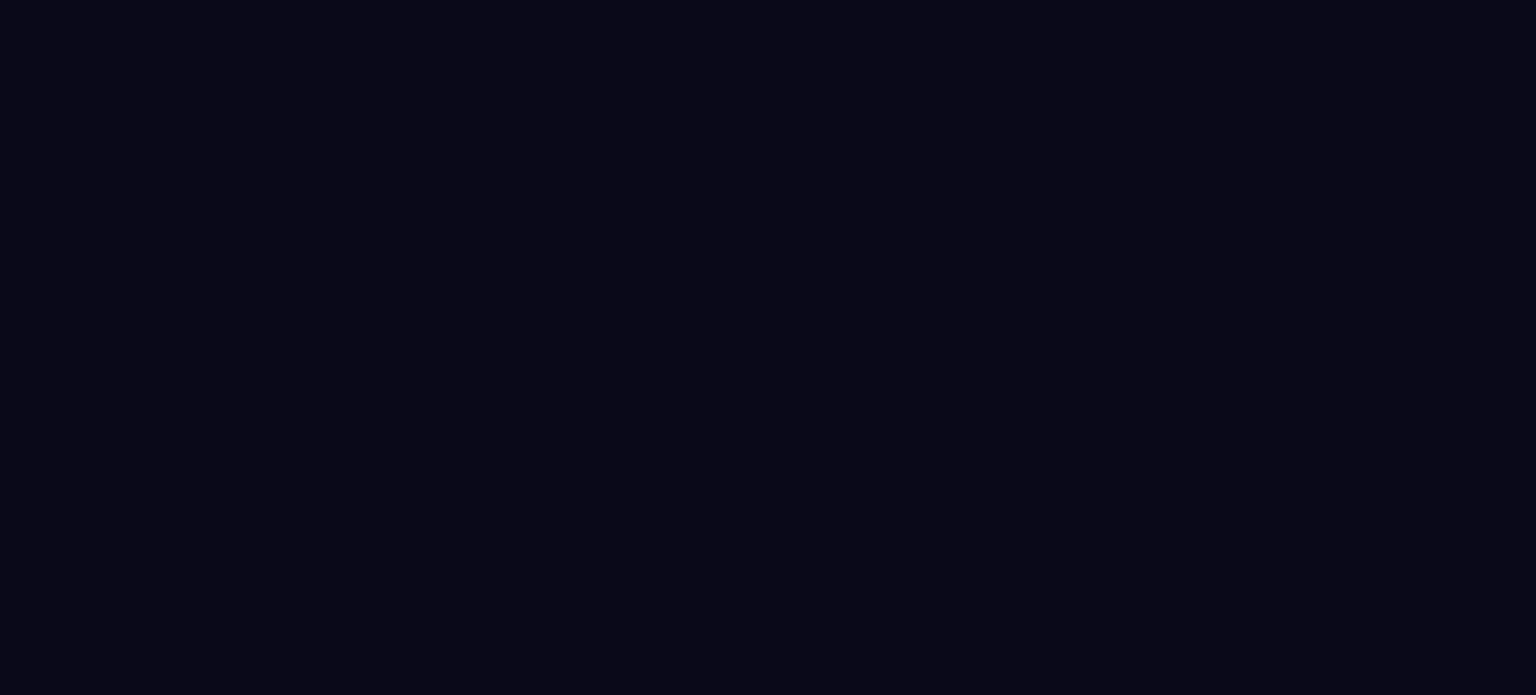 scroll, scrollTop: 0, scrollLeft: 0, axis: both 